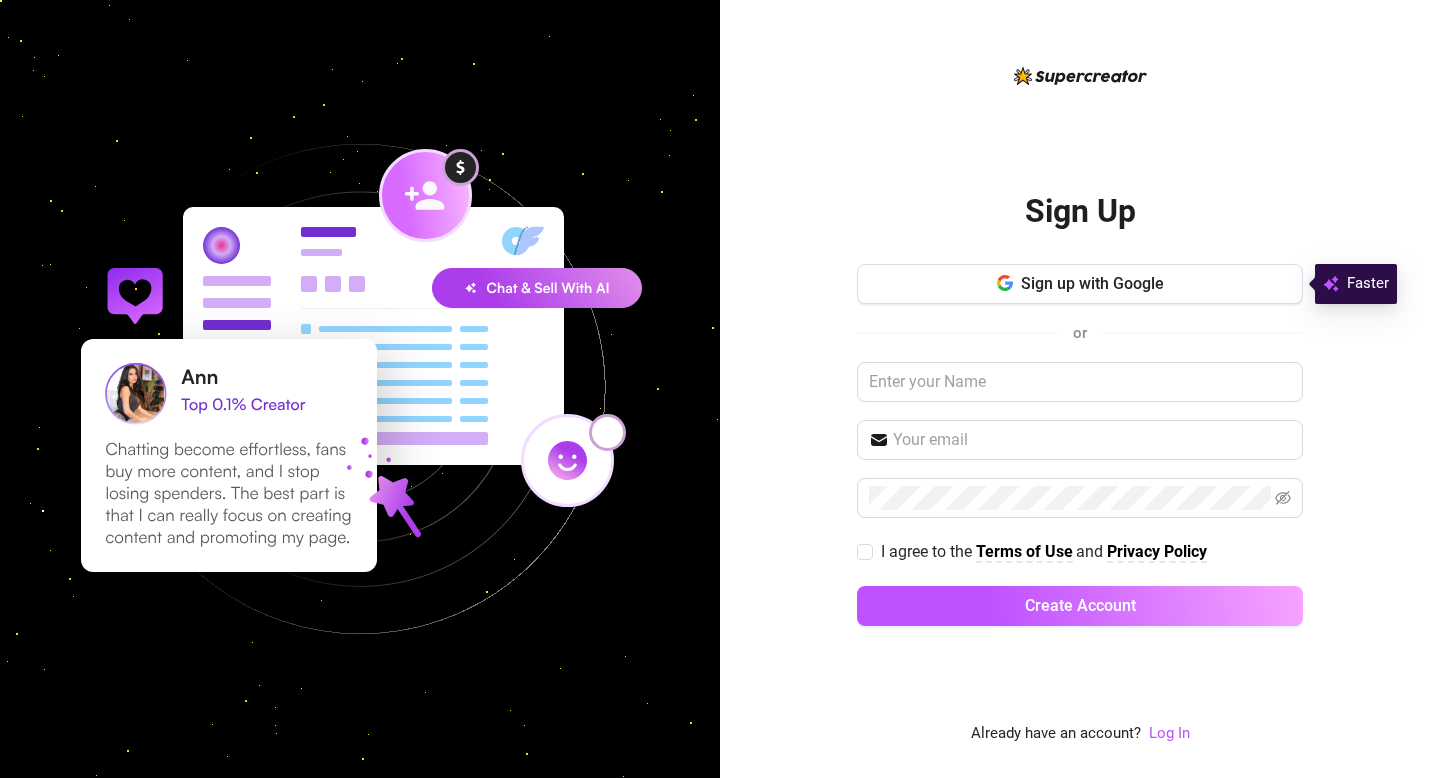 scroll, scrollTop: 0, scrollLeft: 0, axis: both 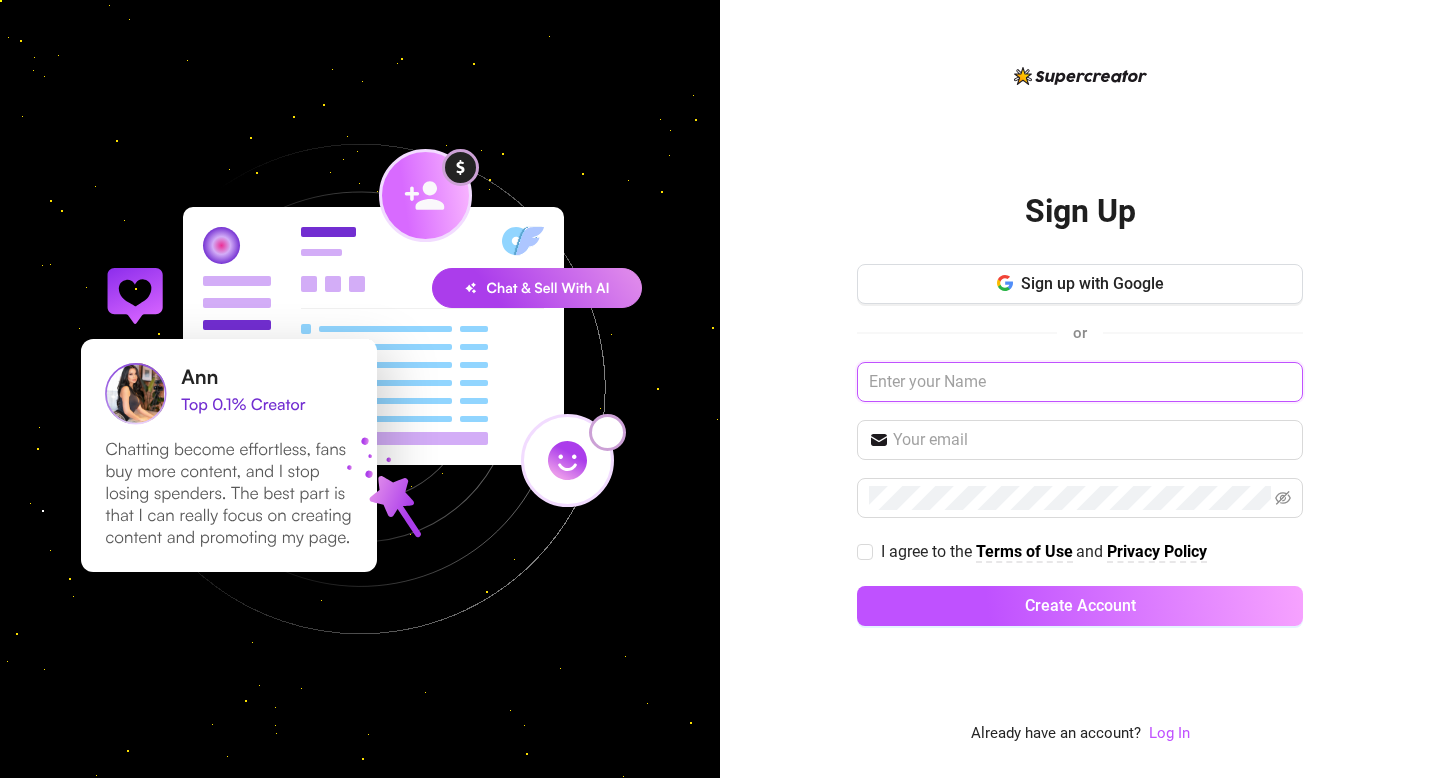 click at bounding box center (1080, 382) 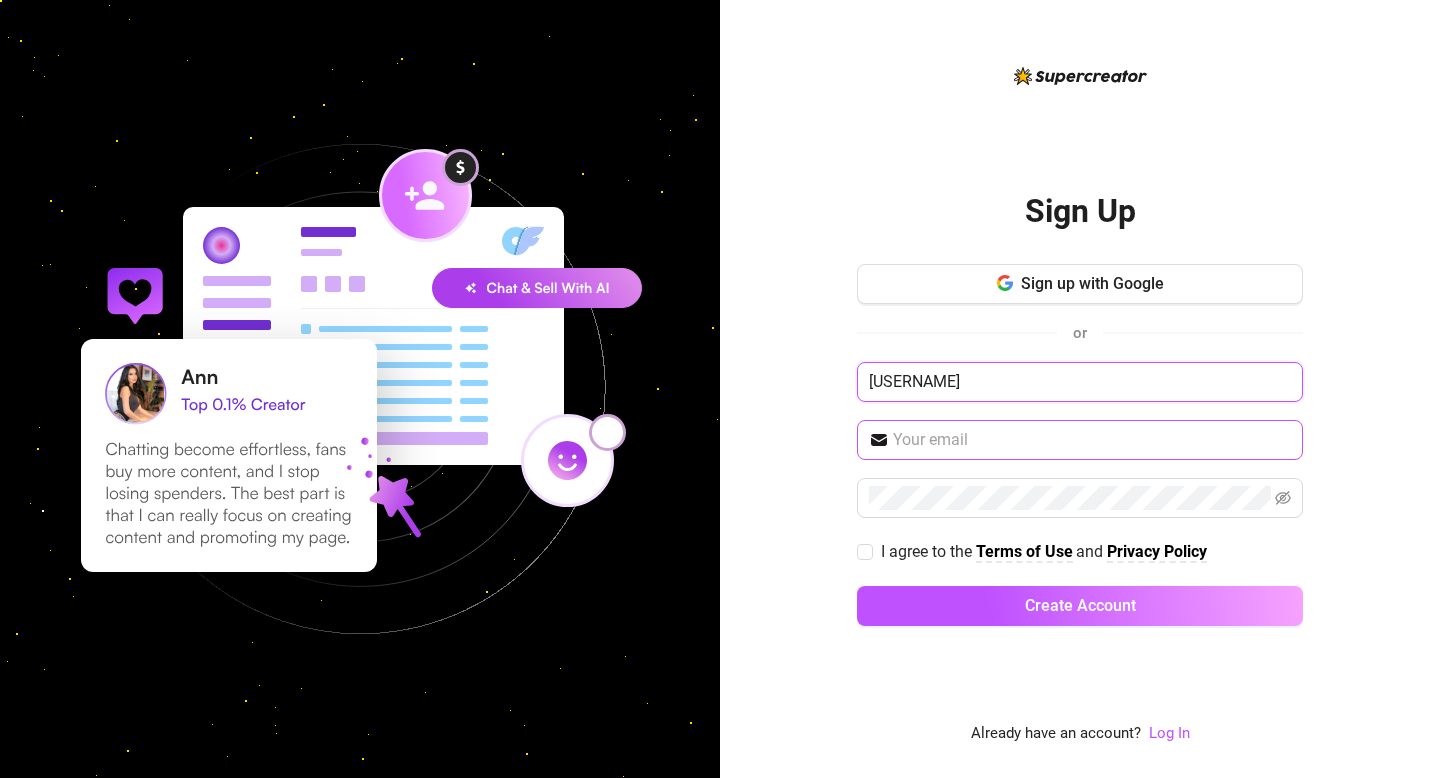 type on "[USERNAME]" 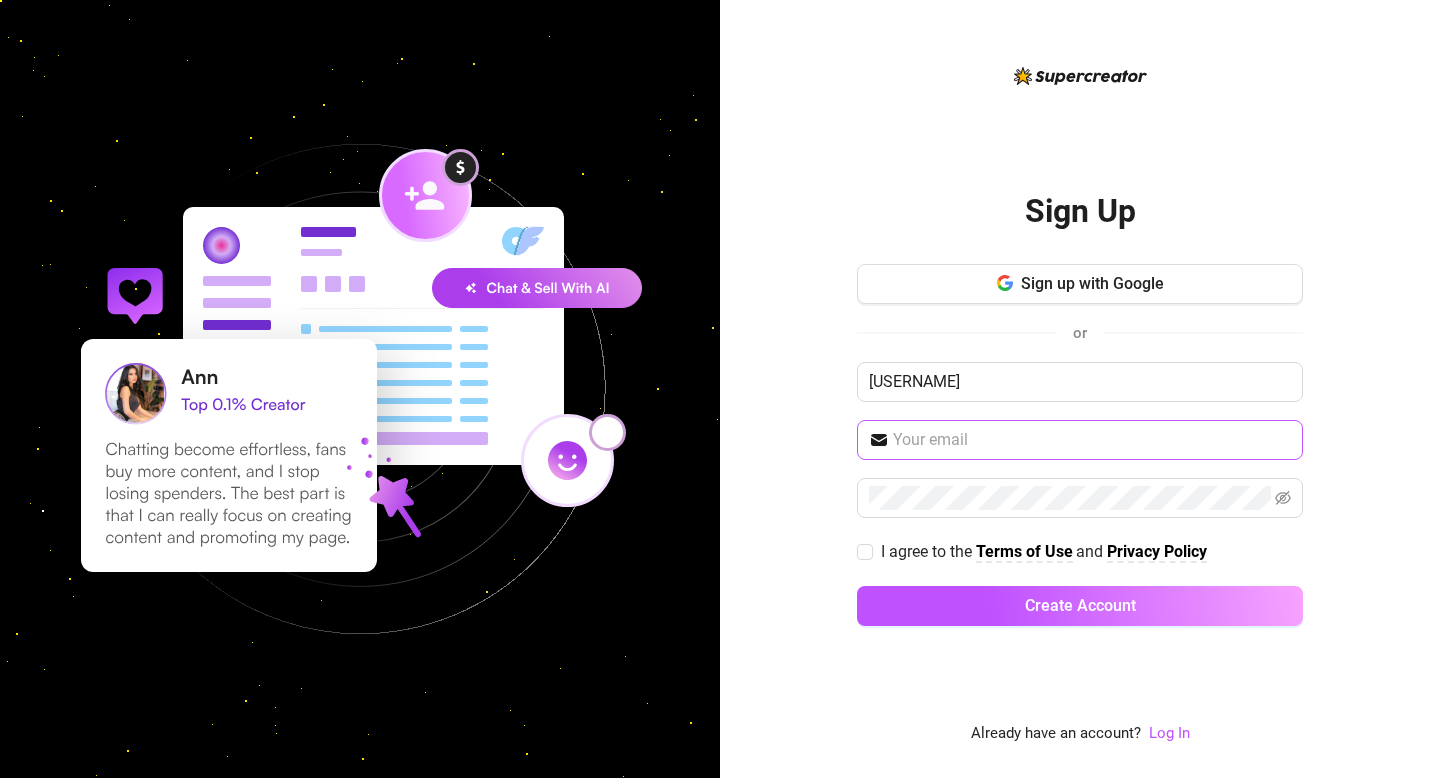 click at bounding box center (1080, 440) 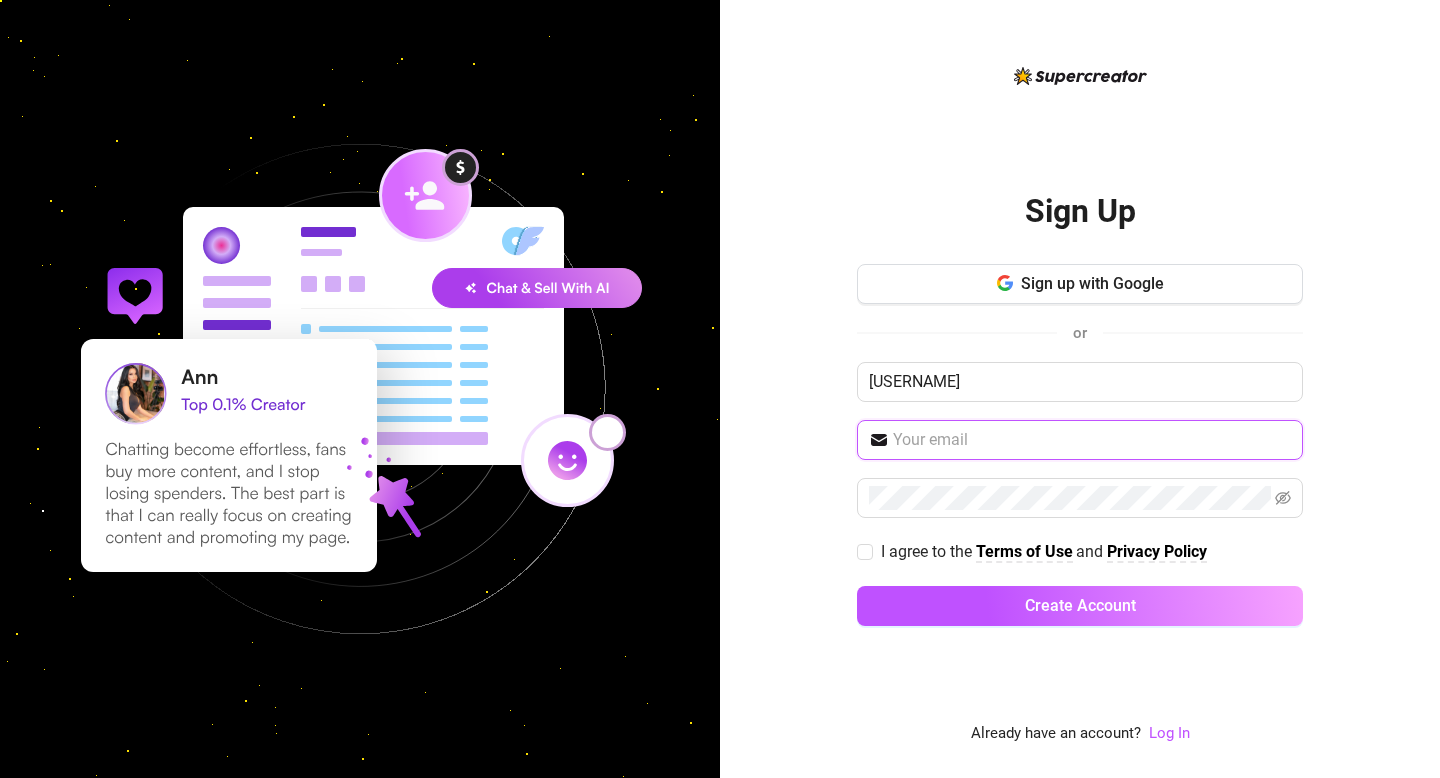 click at bounding box center [1092, 440] 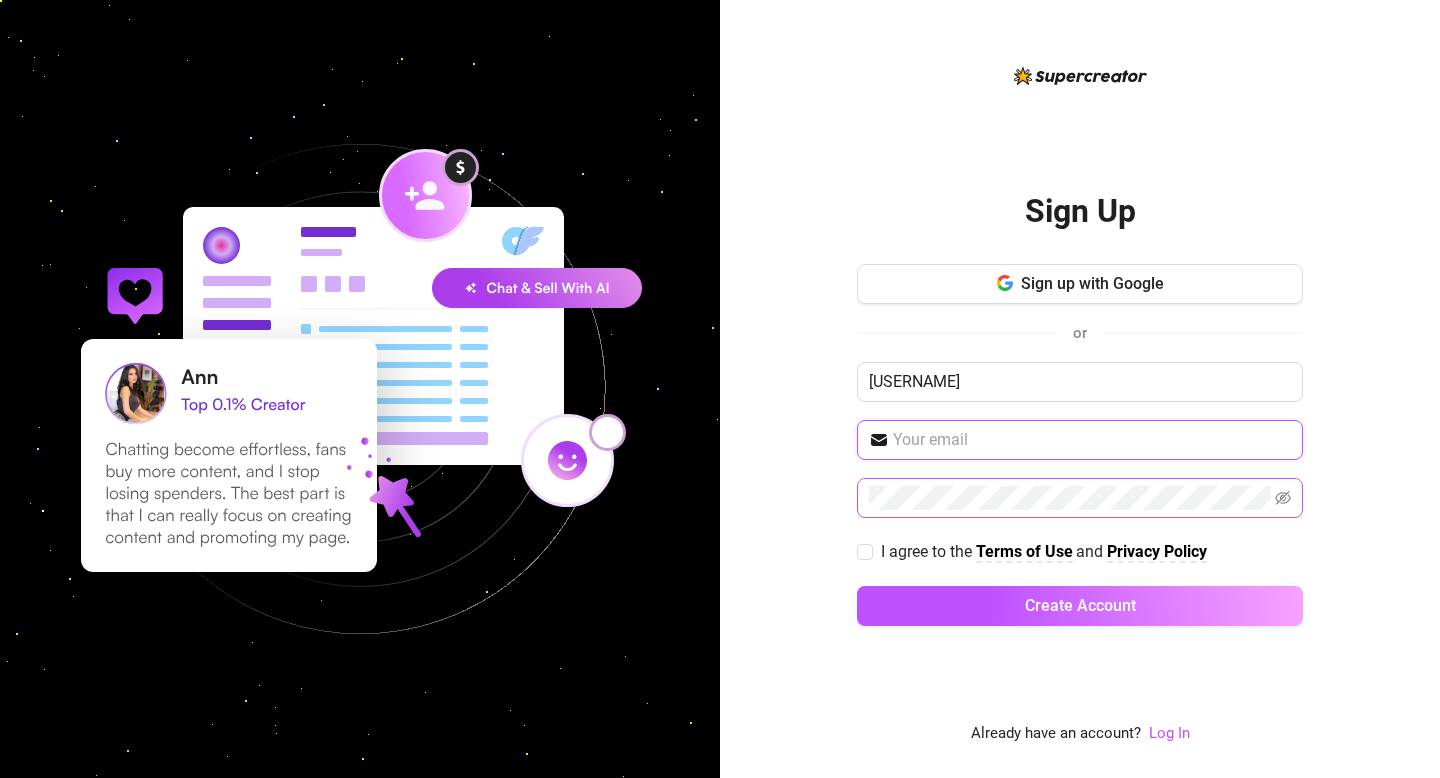 type on "[EMAIL]" 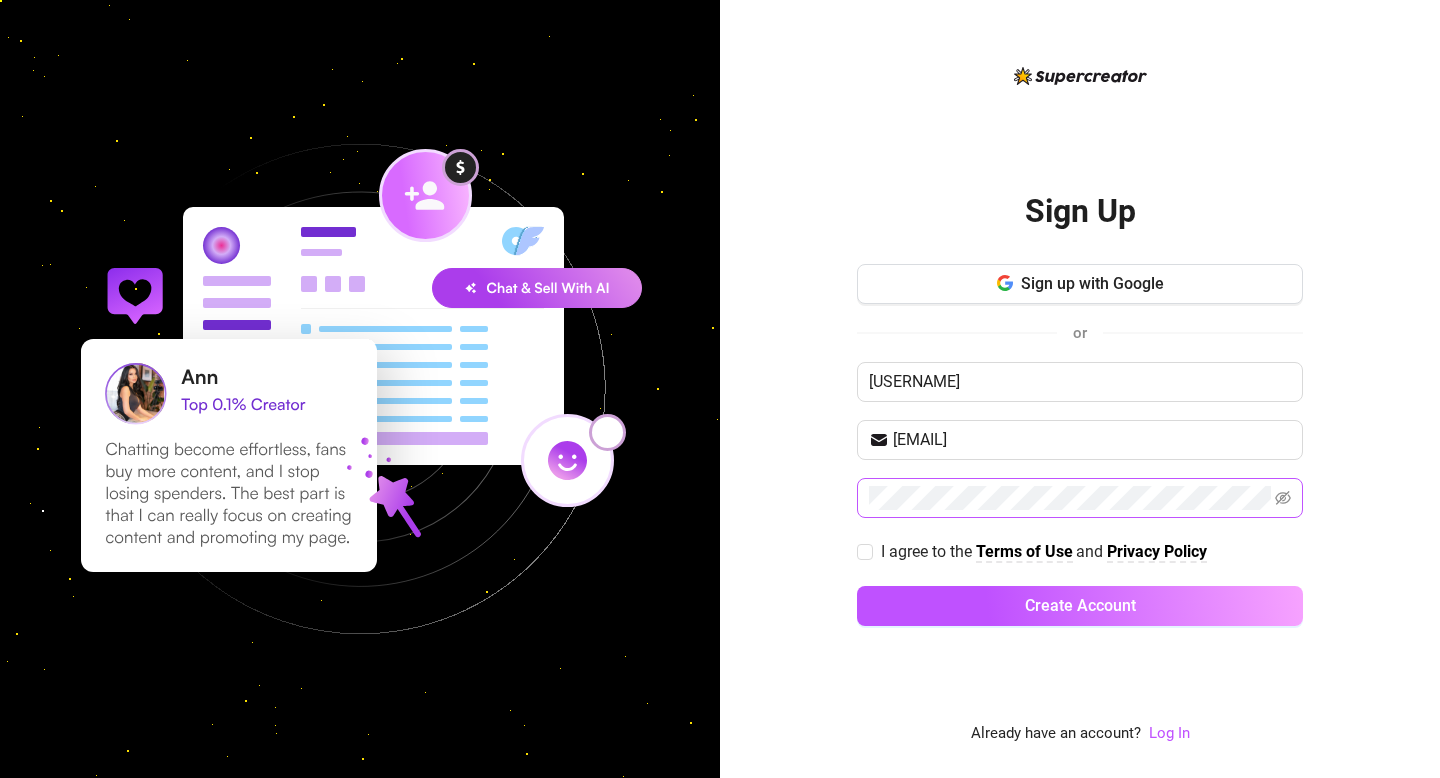 click at bounding box center [1080, 498] 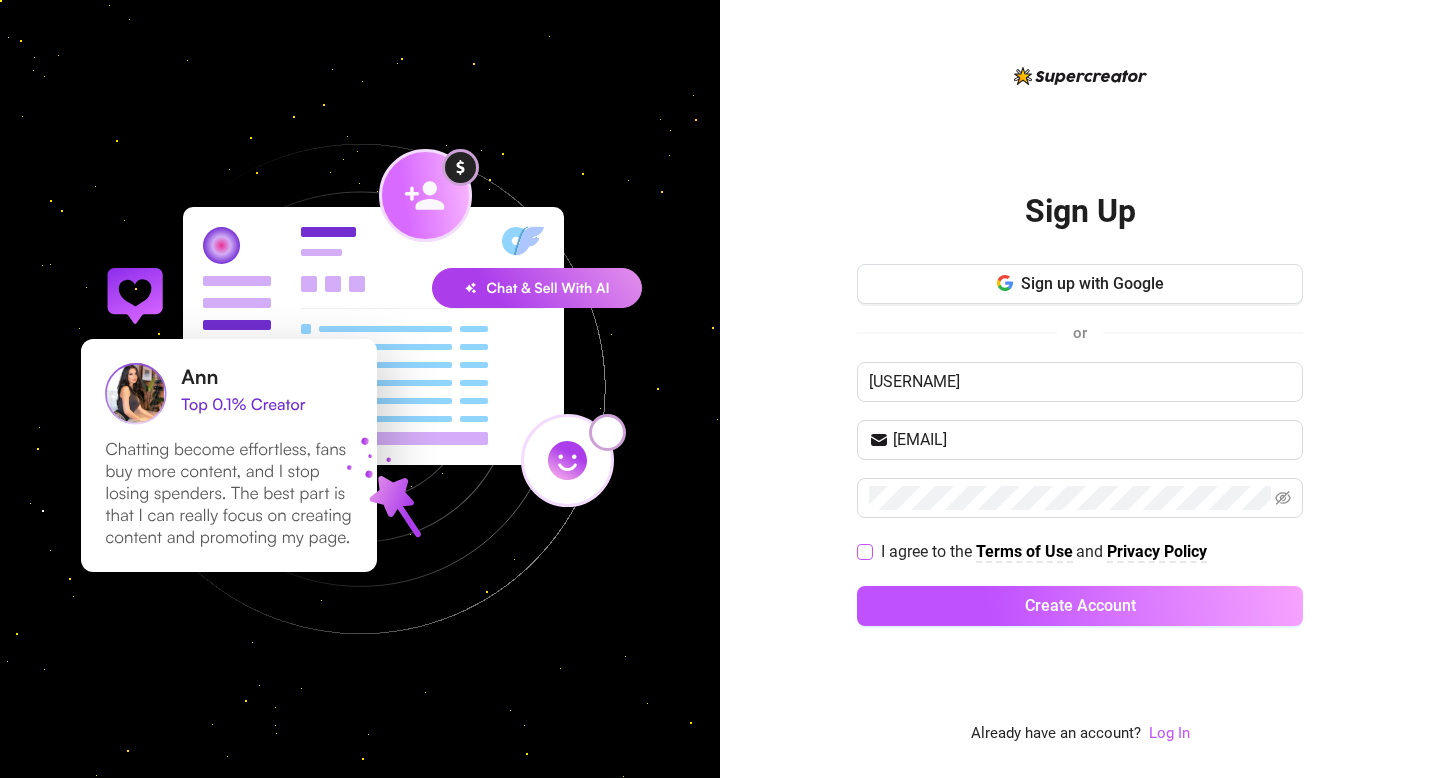 click on "I agree to the   Terms of Use   and   Privacy Policy" at bounding box center (864, 551) 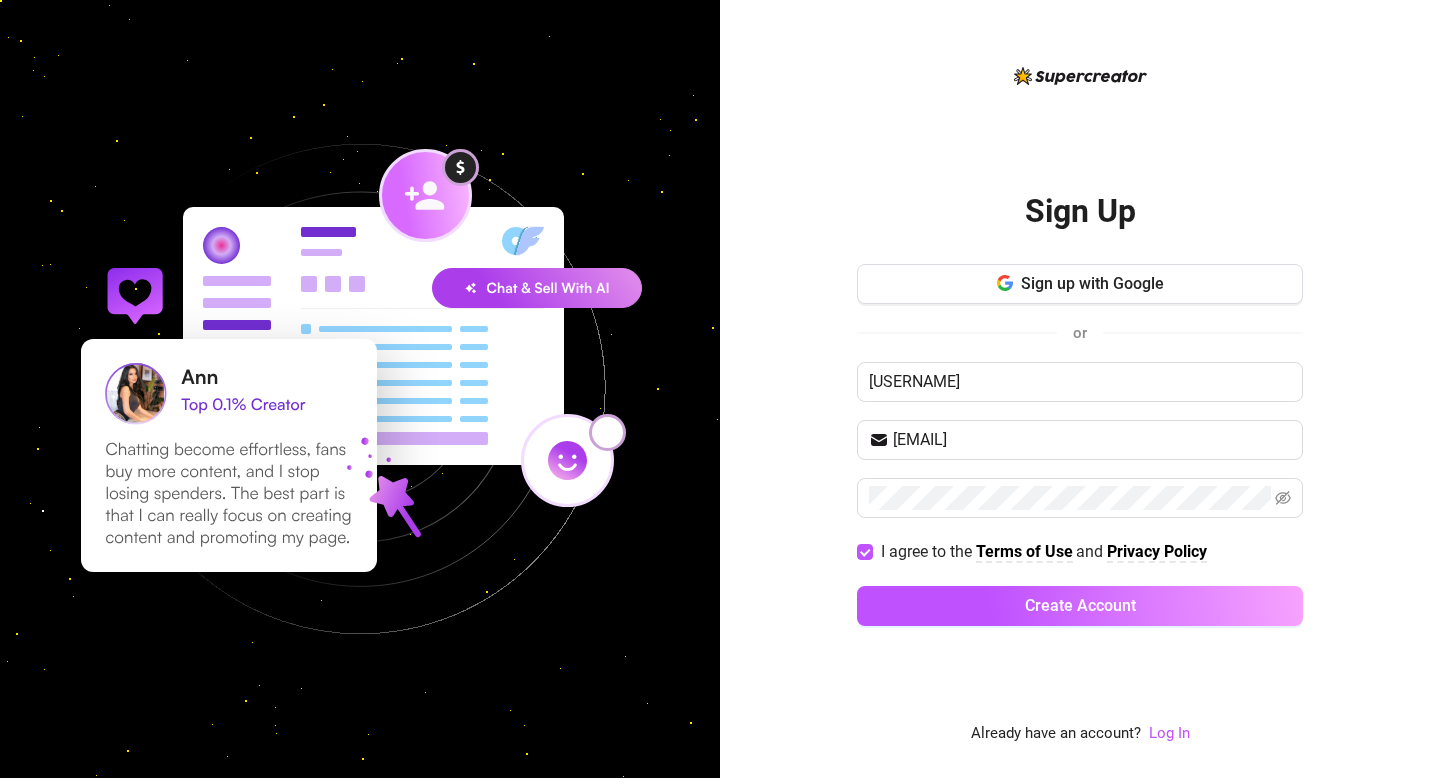 click on "Sign up with Google or [EMAIL] I agree to the   Terms of Use   and   Privacy Policy Create Account" at bounding box center (1080, 454) 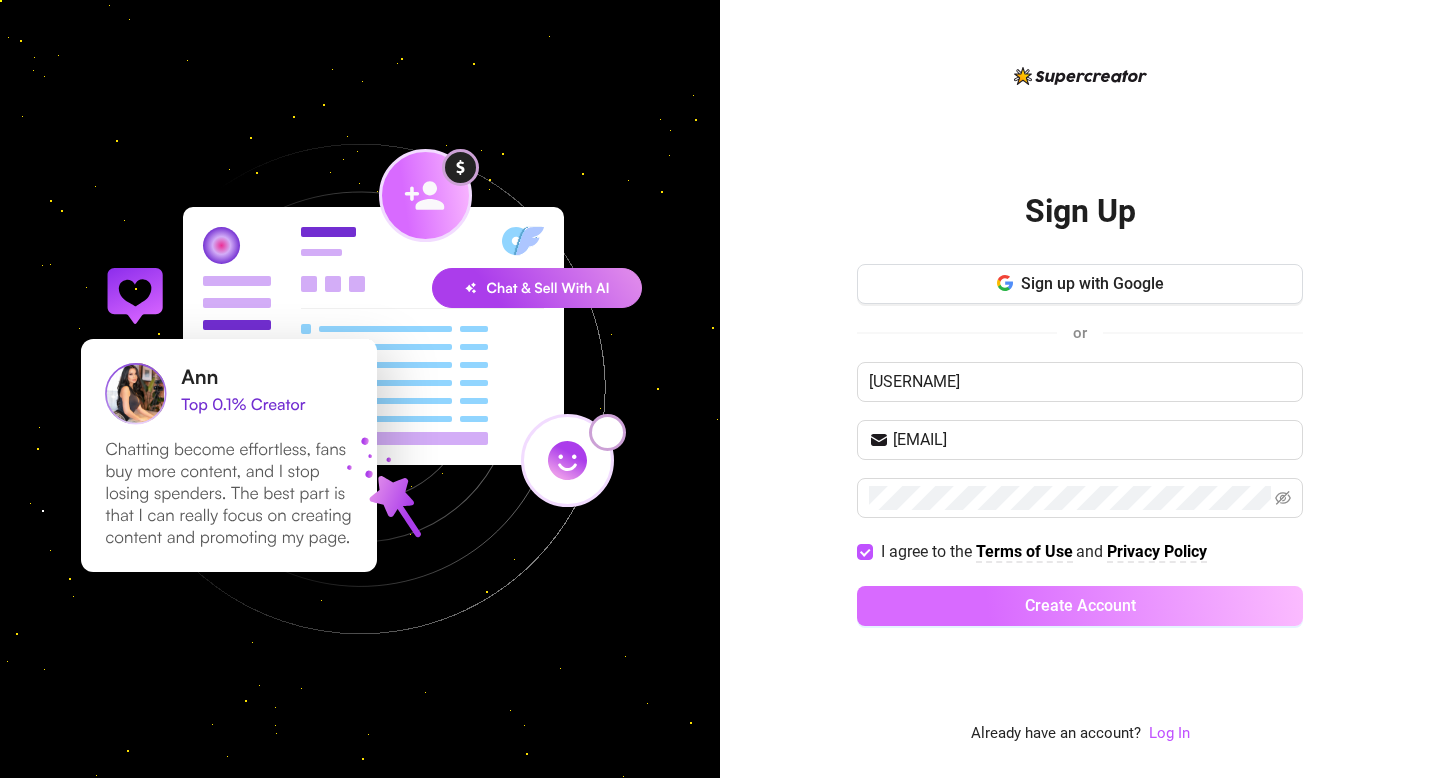 click on "Create Account" at bounding box center [1080, 606] 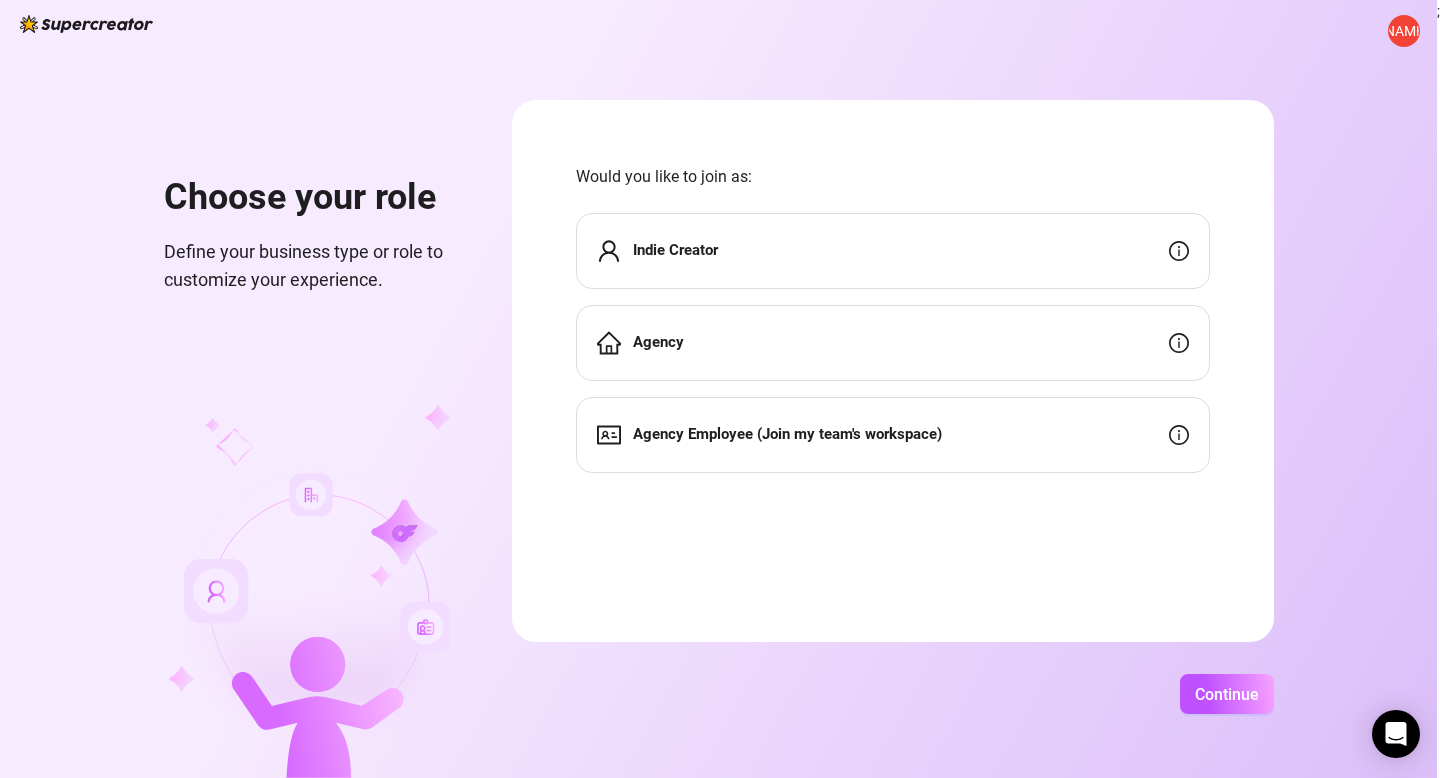 click on "Indie Creator" at bounding box center [893, 251] 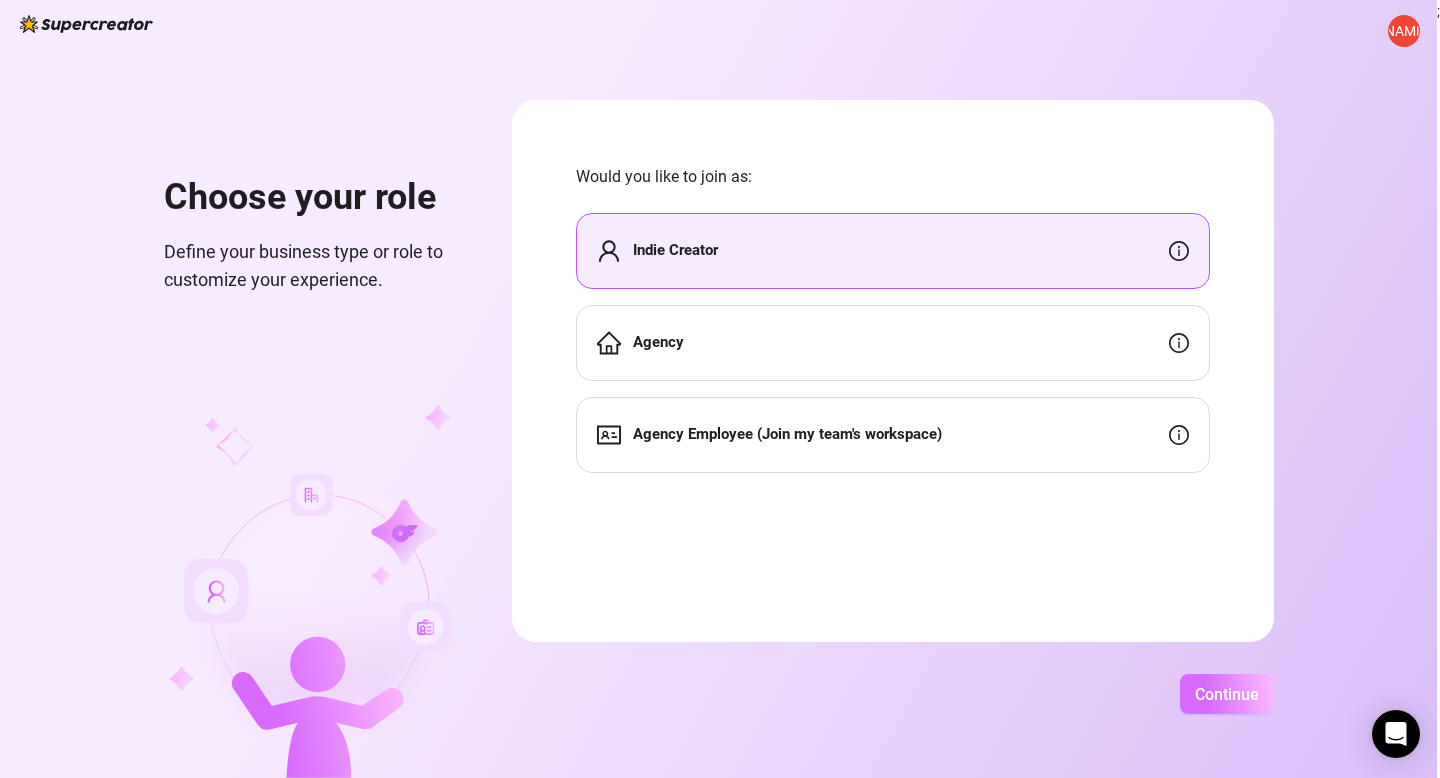 click on "Continue" at bounding box center (1227, 694) 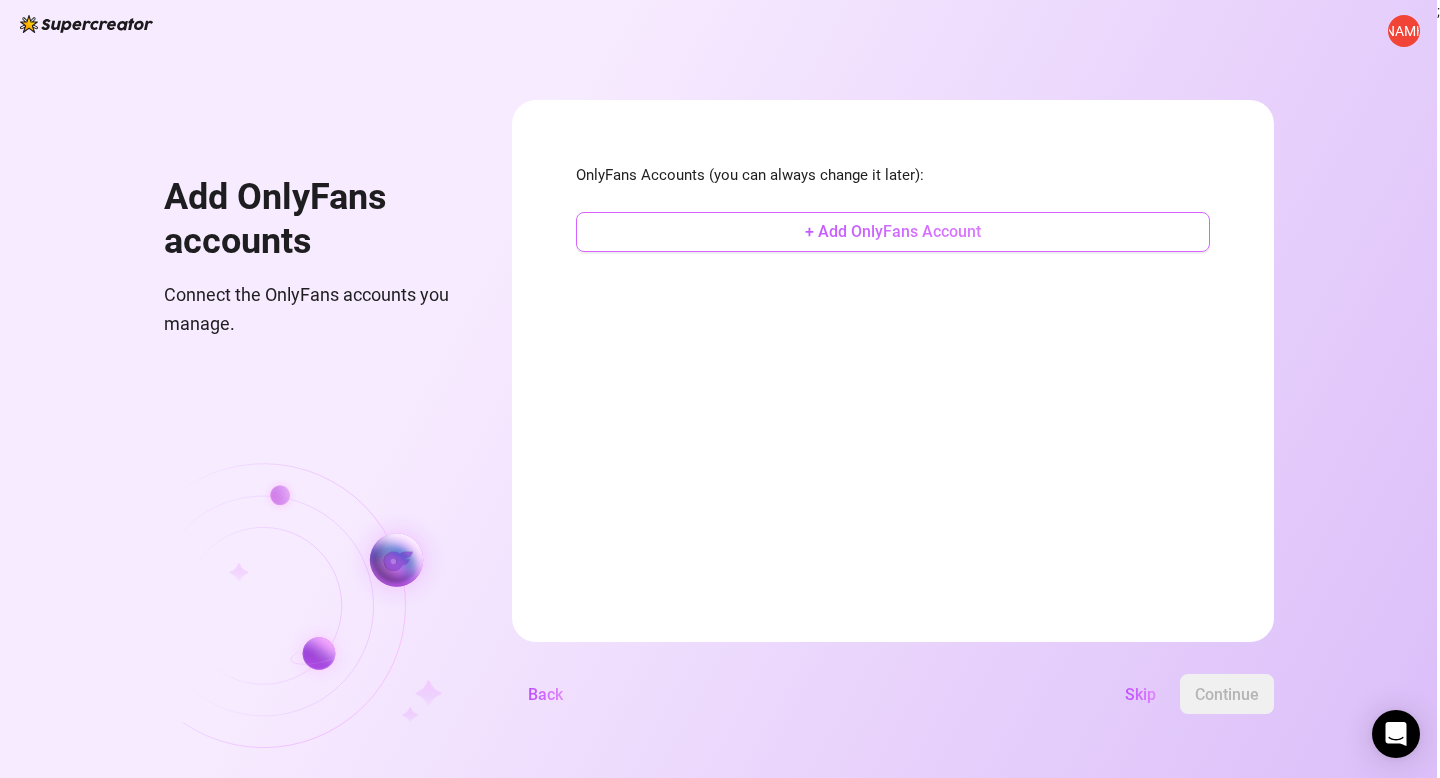 click on "+ Add OnlyFans Account" at bounding box center [893, 231] 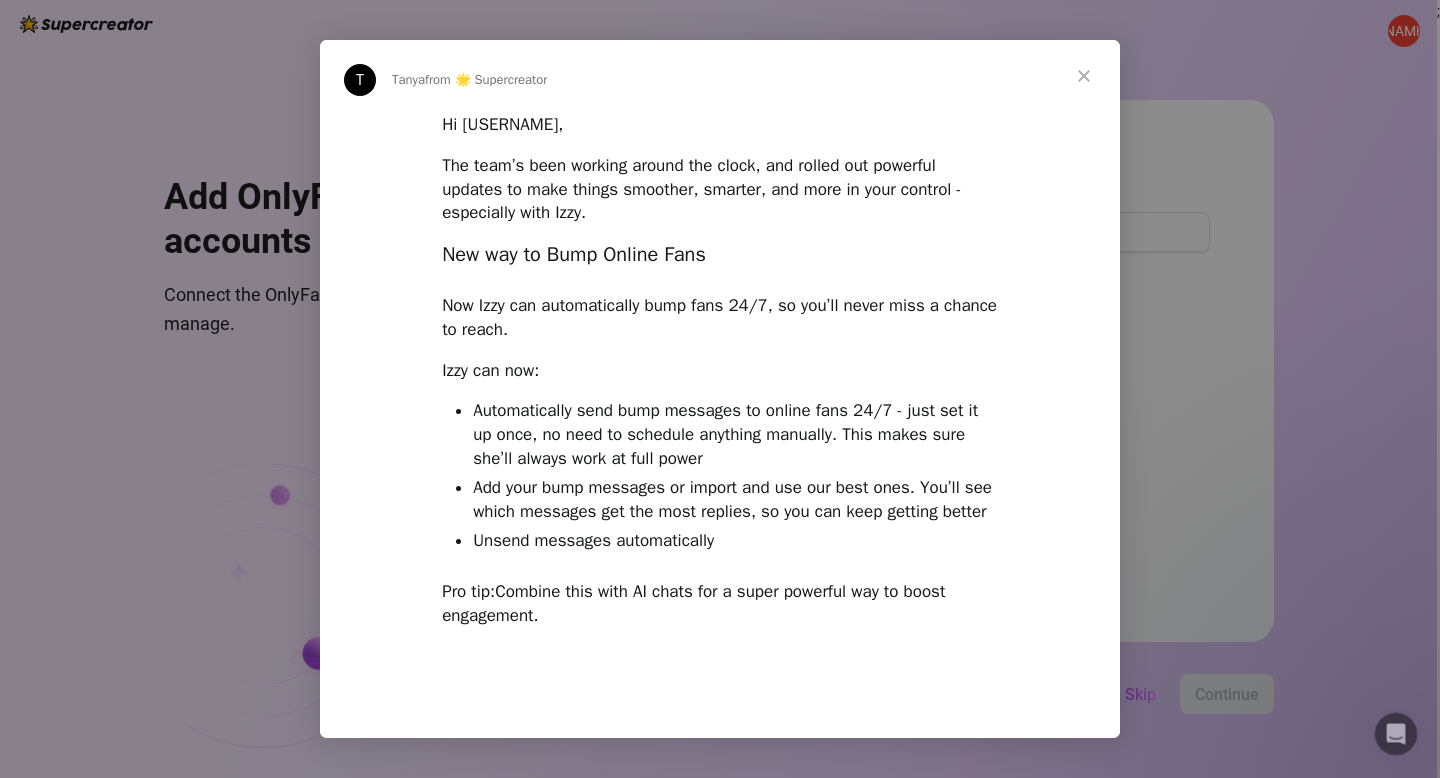 scroll, scrollTop: 0, scrollLeft: 0, axis: both 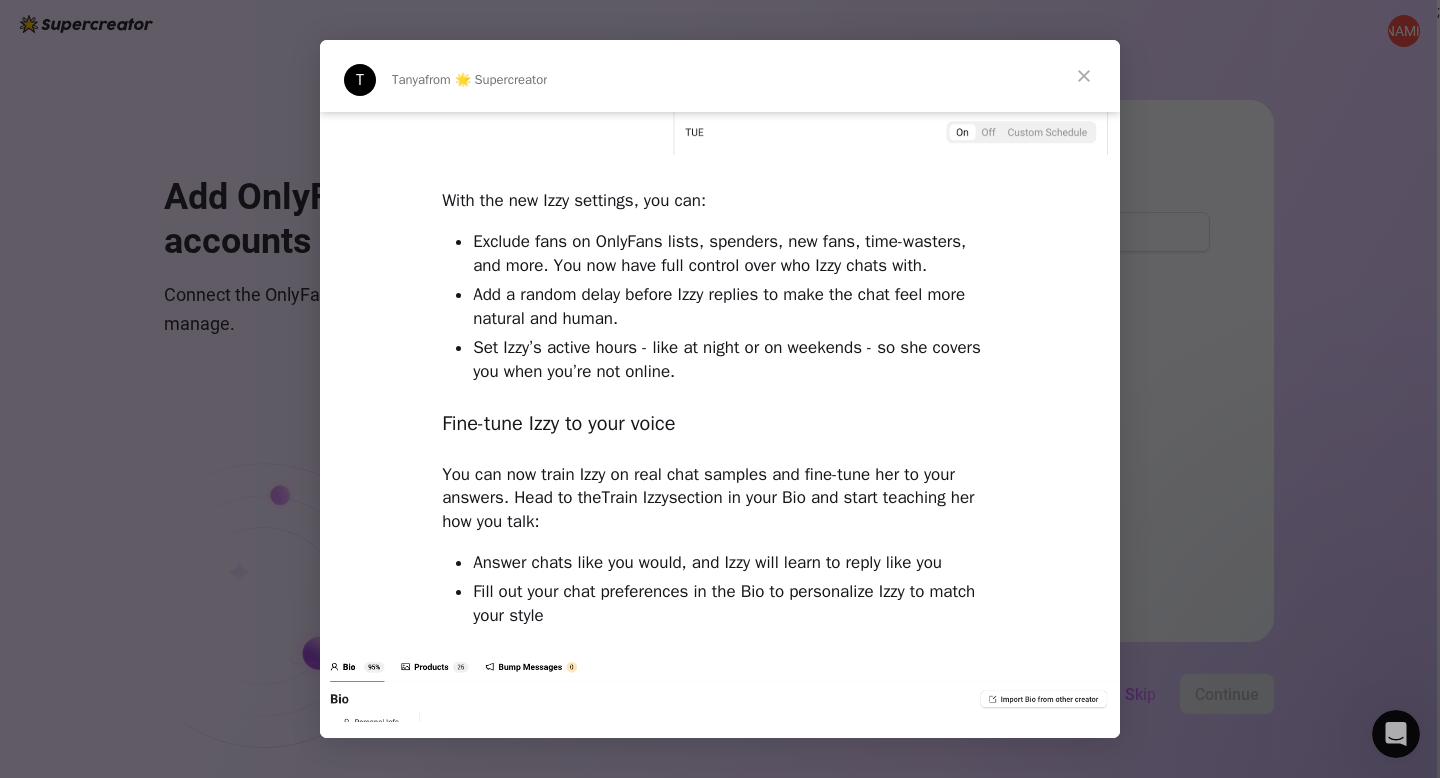click at bounding box center [1084, 76] 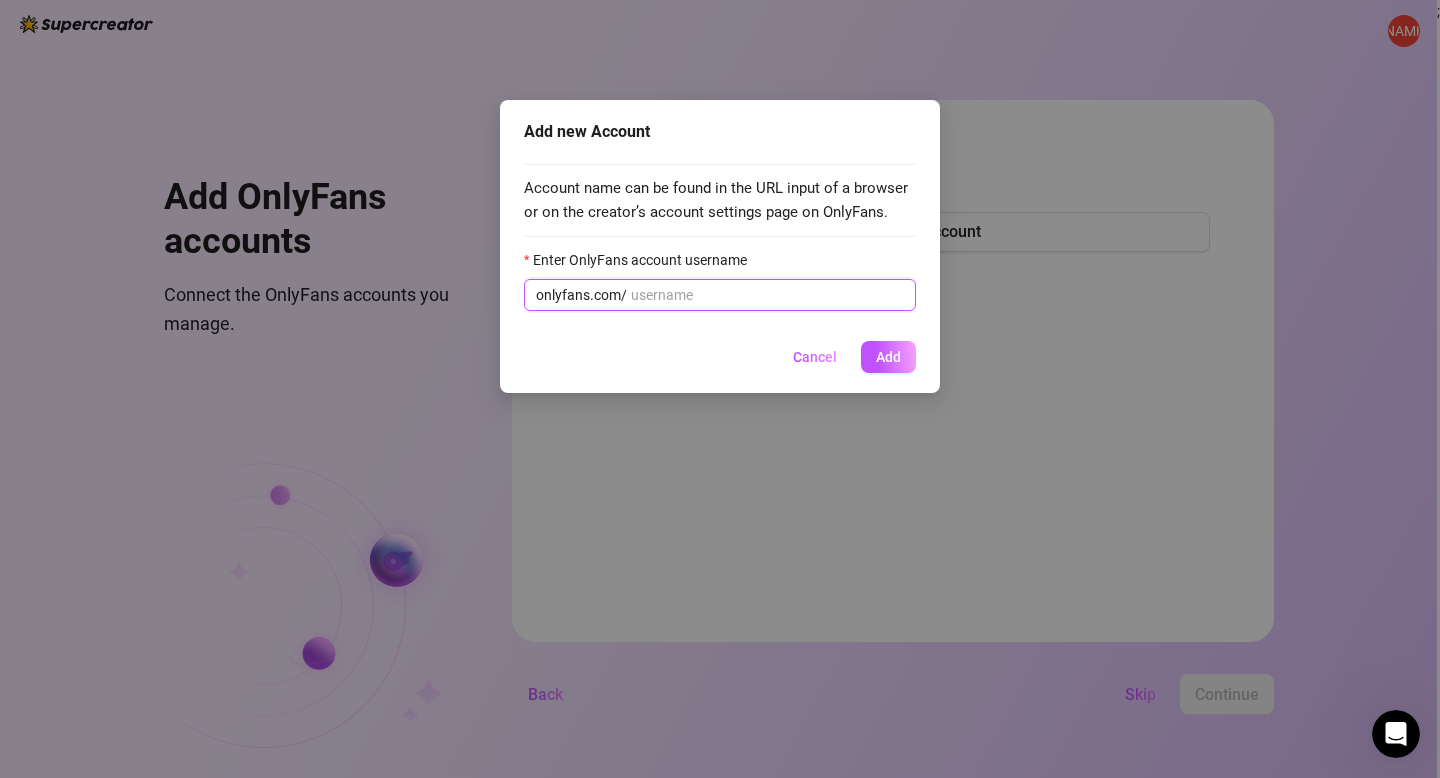 click on "Enter OnlyFans account username" at bounding box center (767, 295) 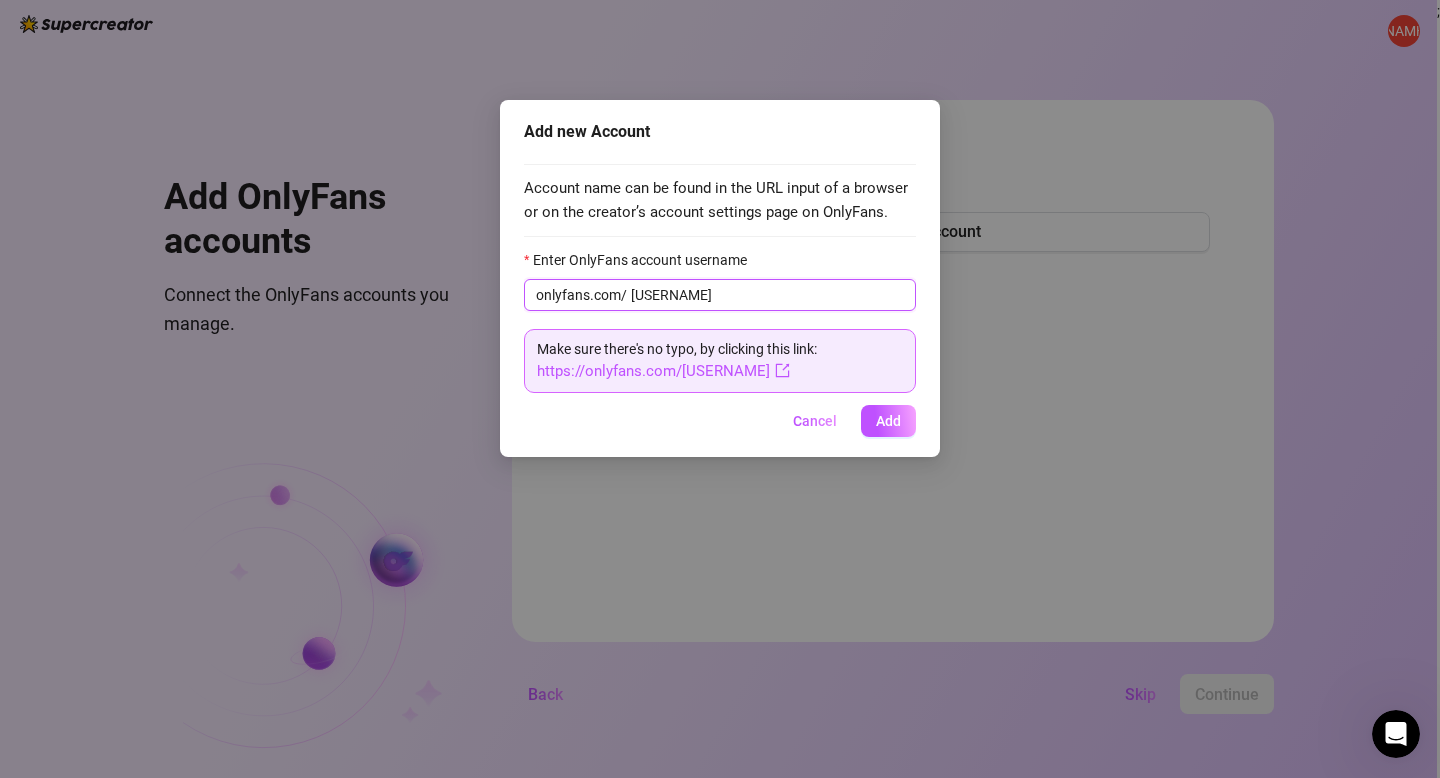 type on "[USERNAME]" 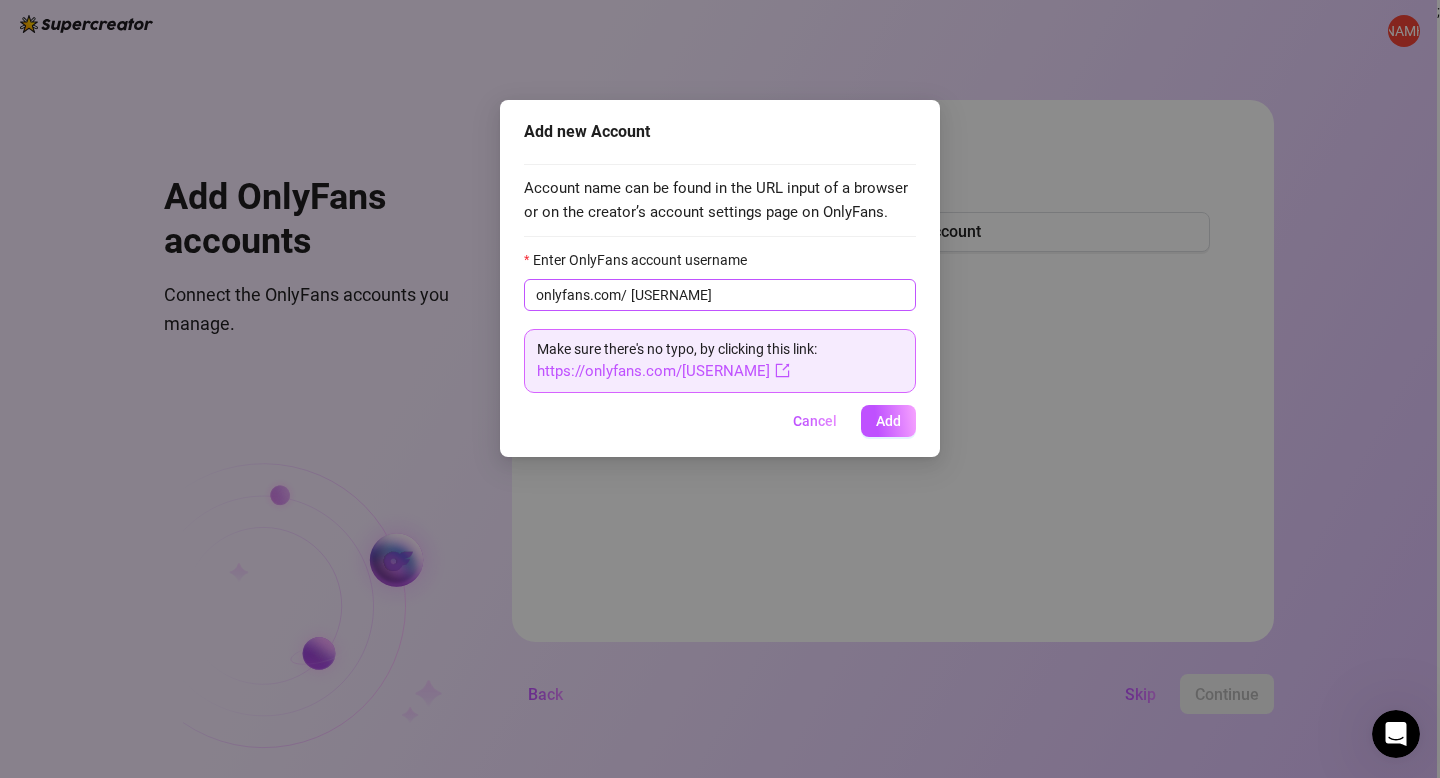 click on "onlyfans.com/[USERNAME]" at bounding box center (720, 295) 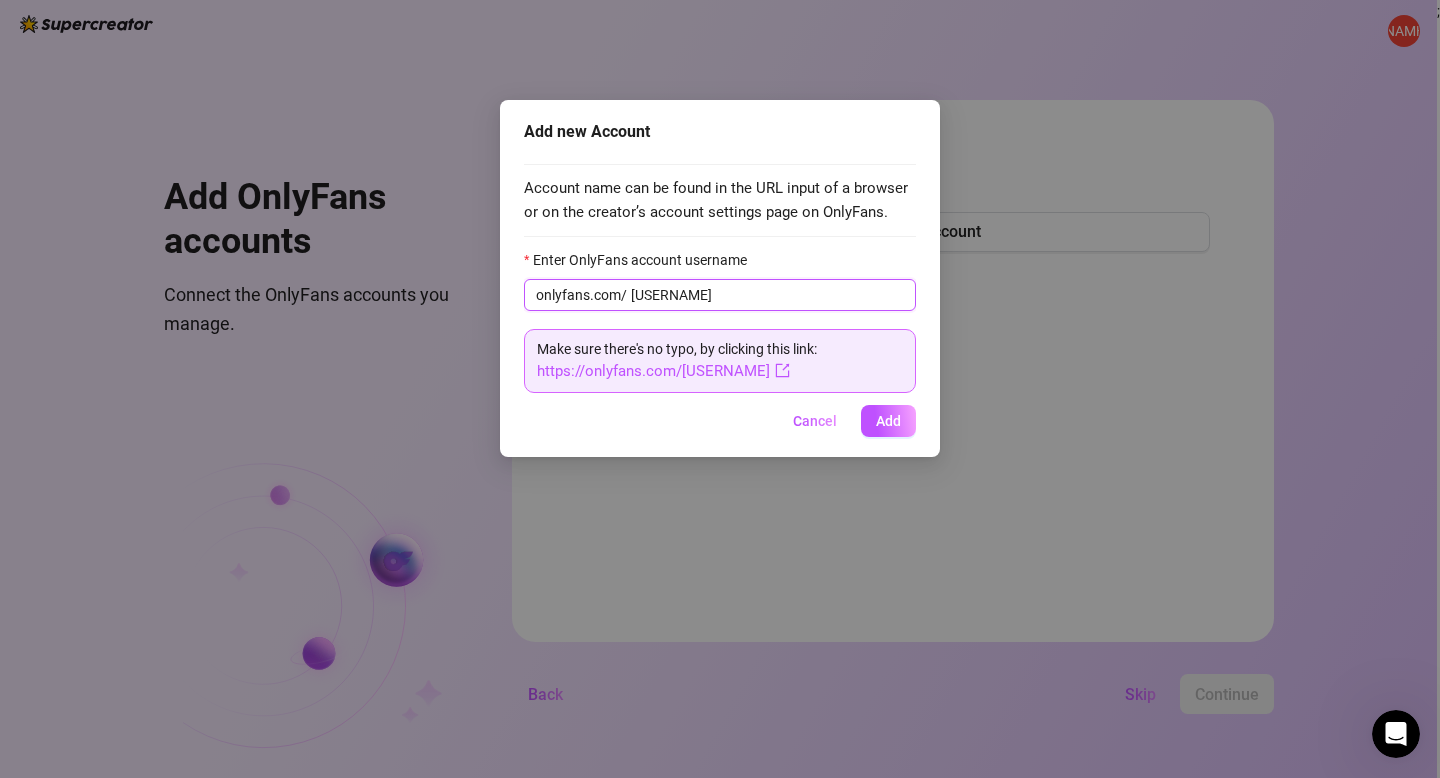 click on "[USERNAME]" at bounding box center (767, 295) 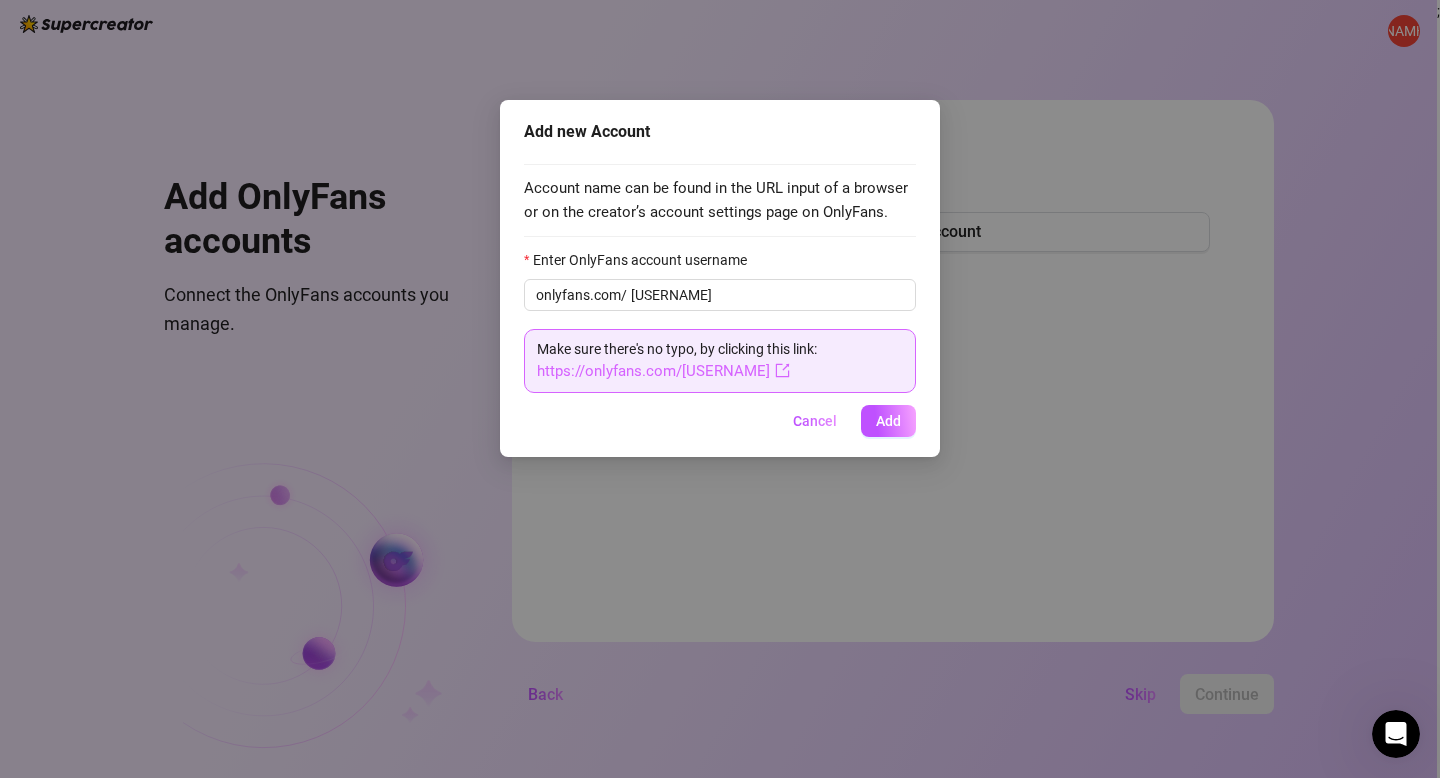 click on "https://onlyfans.com/[USERNAME]" at bounding box center (663, 371) 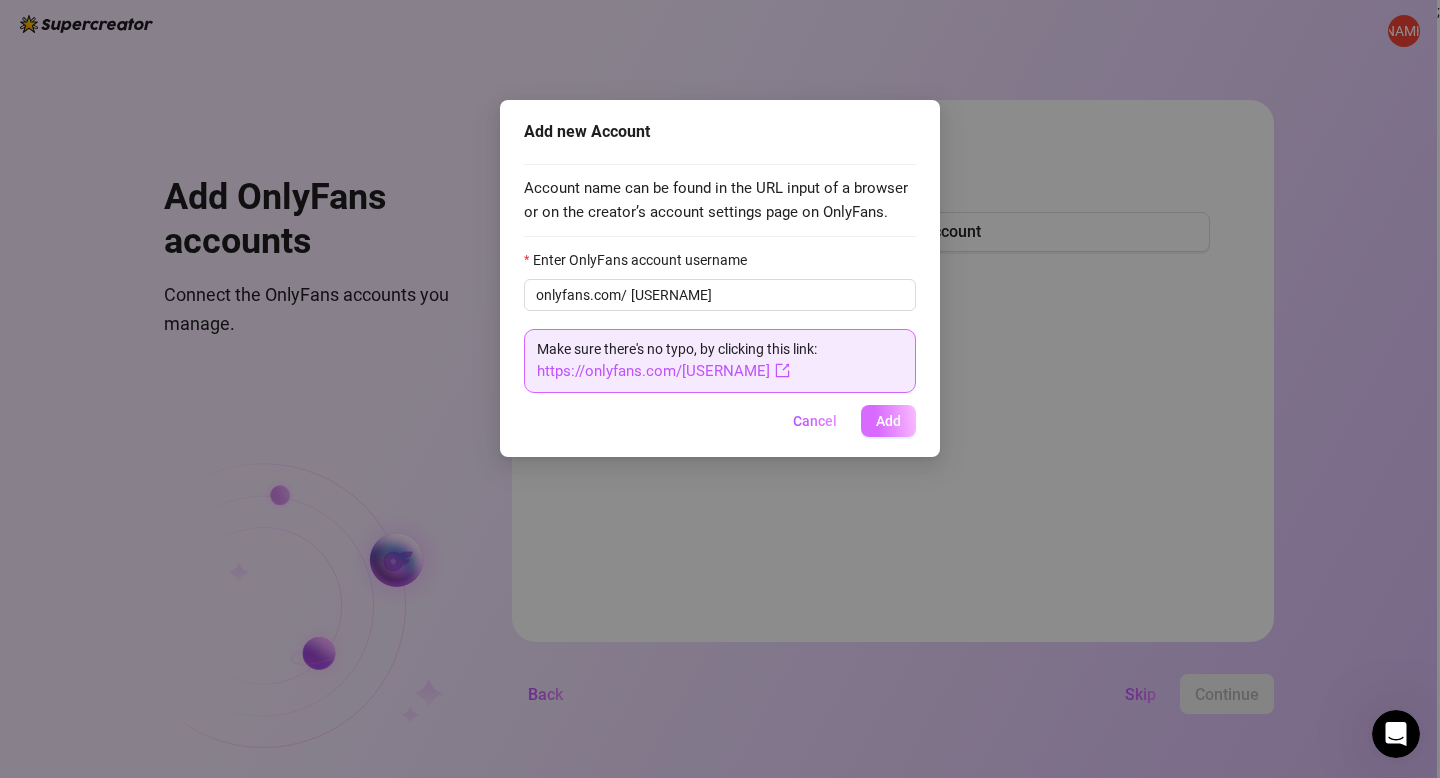 click on "Add" at bounding box center (888, 421) 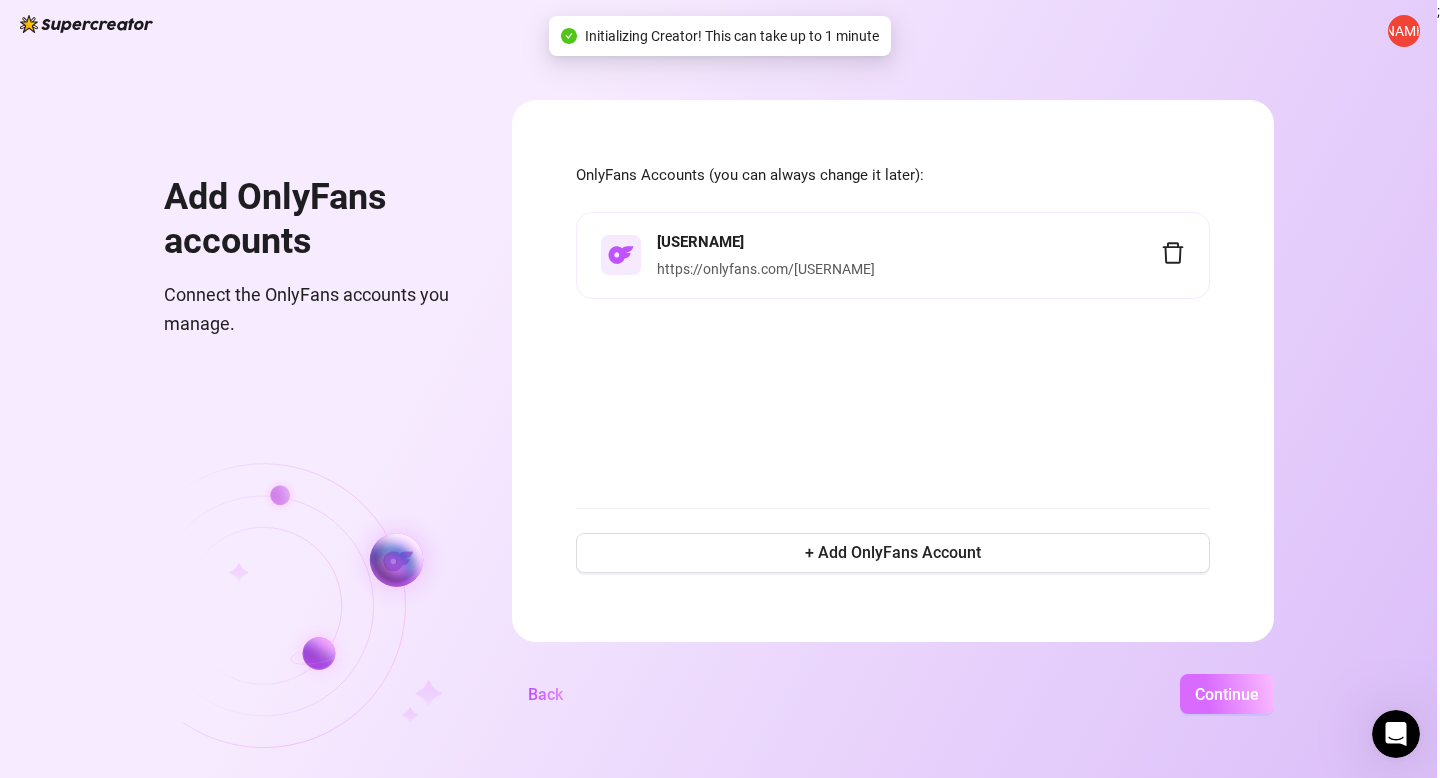 click on "Continue" at bounding box center [1227, 694] 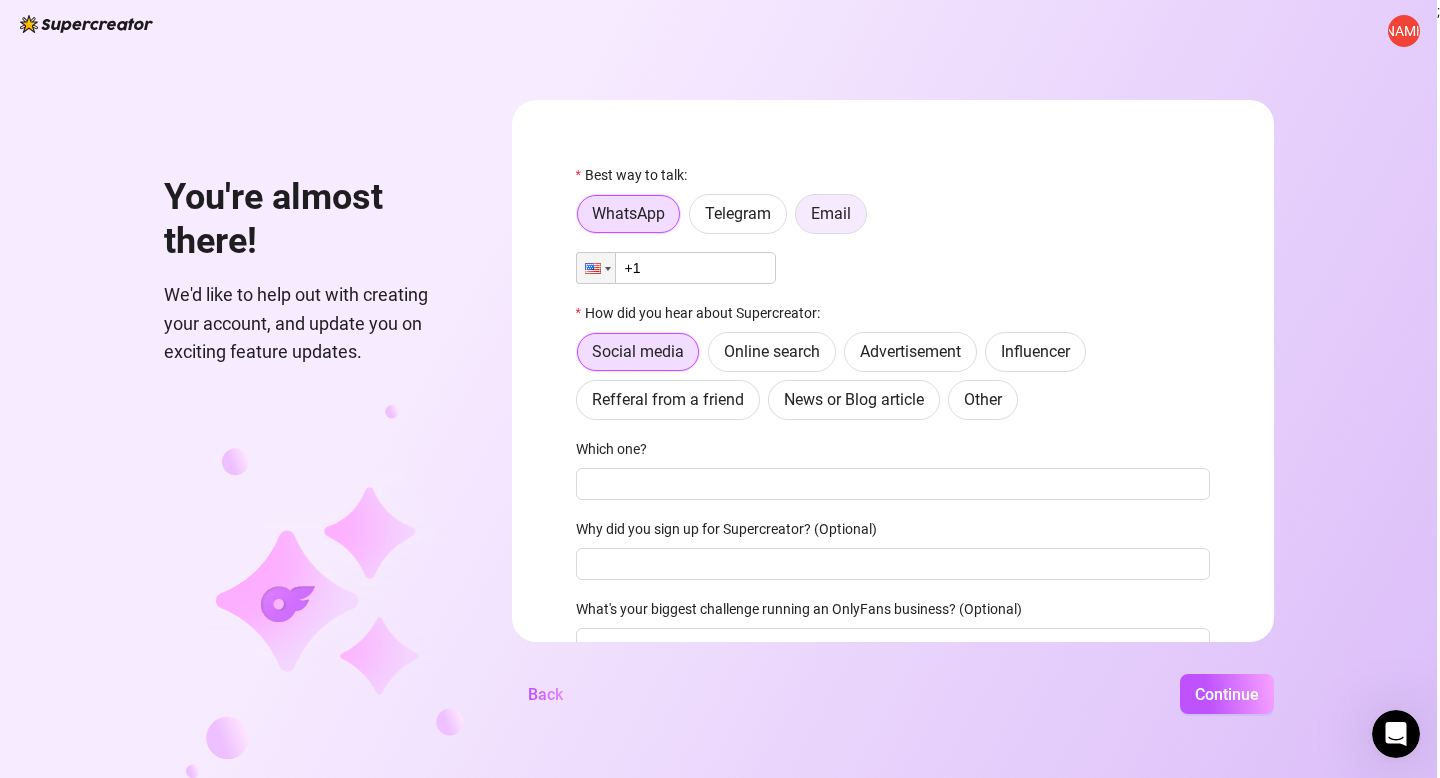 click on "Email" at bounding box center [831, 213] 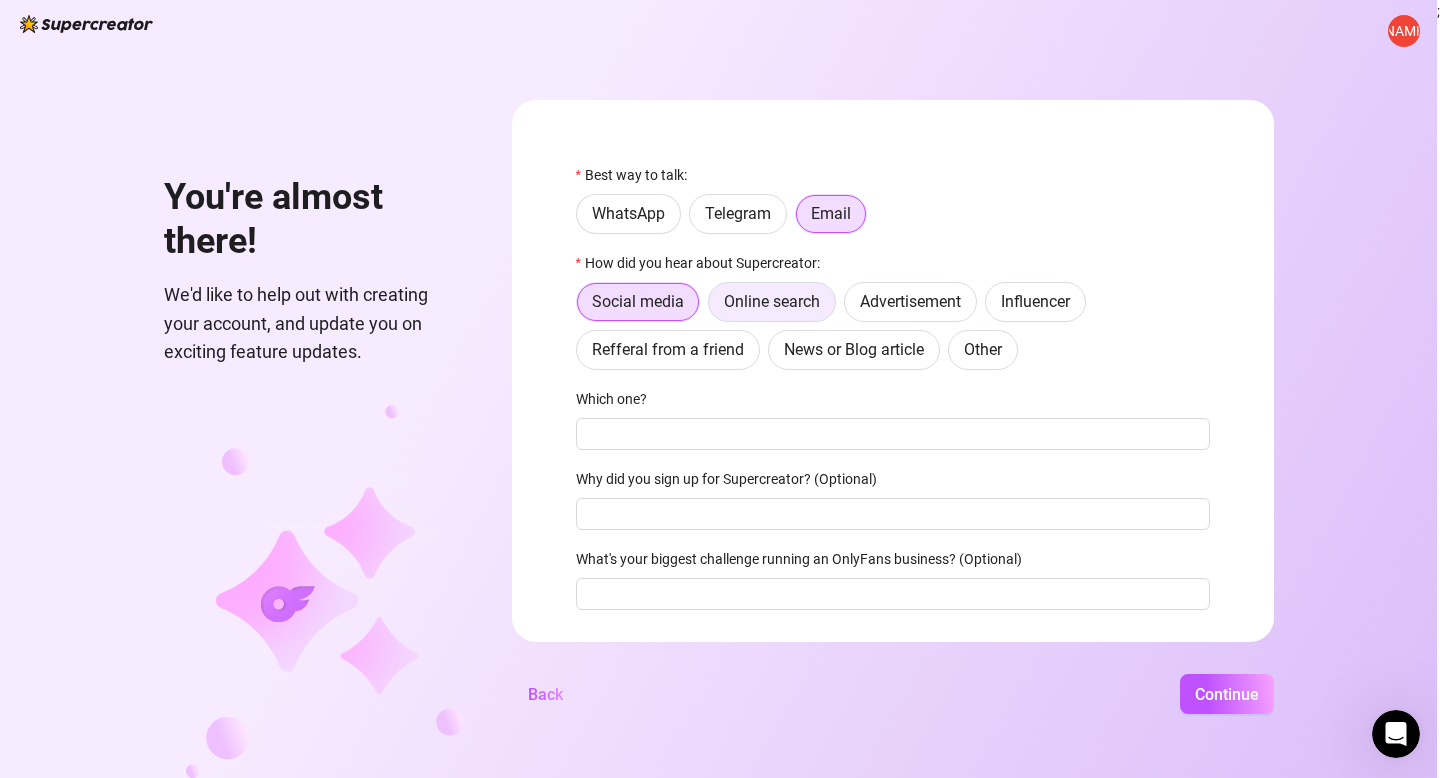 click on "Online search" at bounding box center (772, 301) 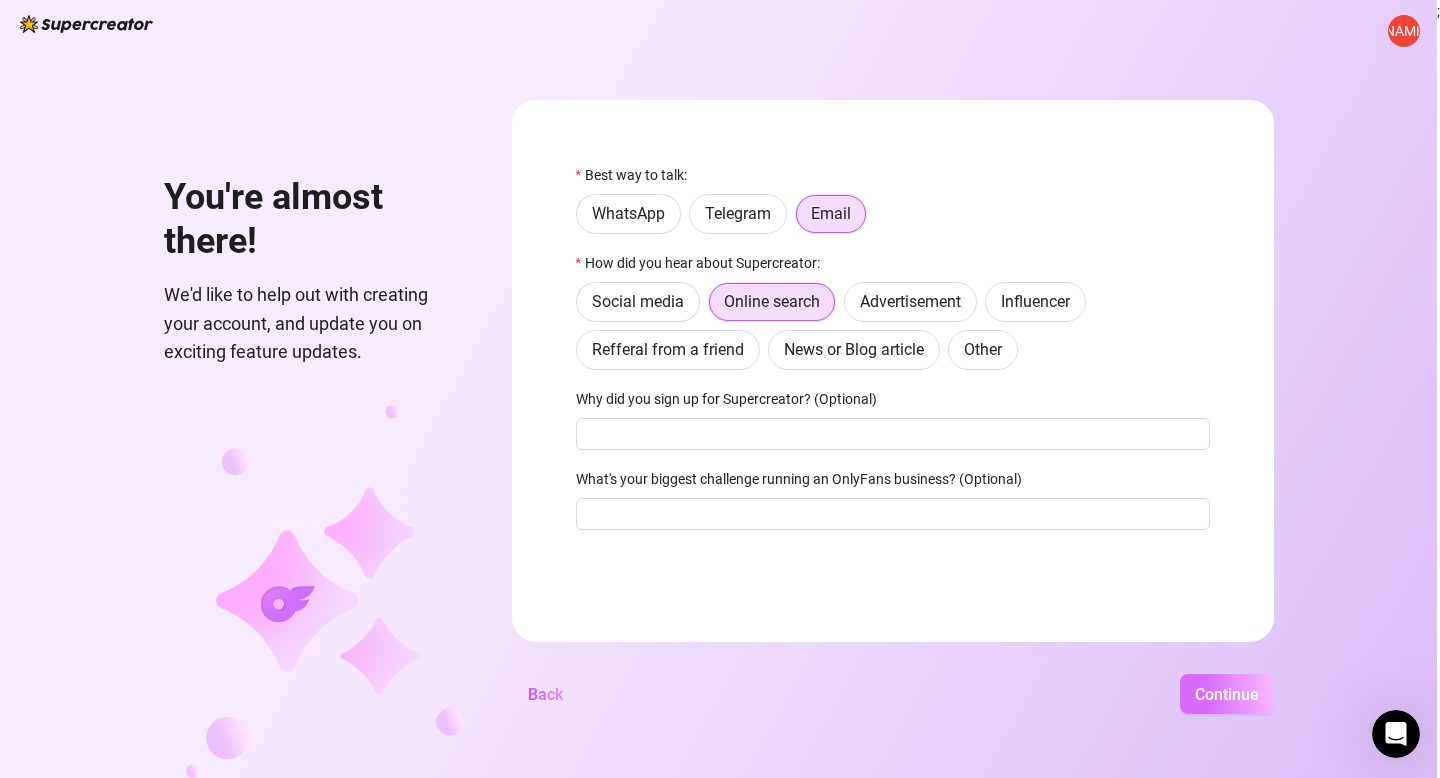 click on "Continue" at bounding box center (1227, 694) 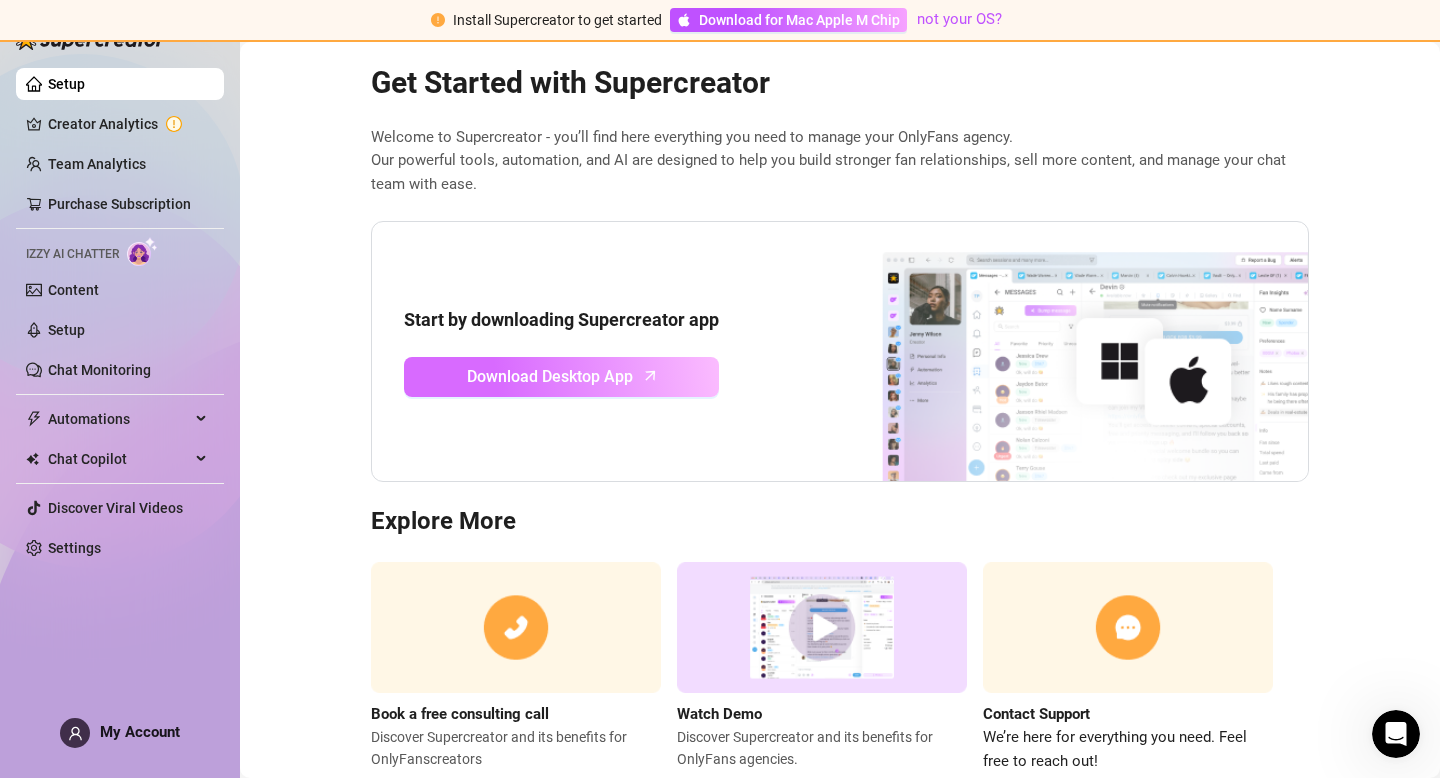scroll, scrollTop: 88, scrollLeft: 0, axis: vertical 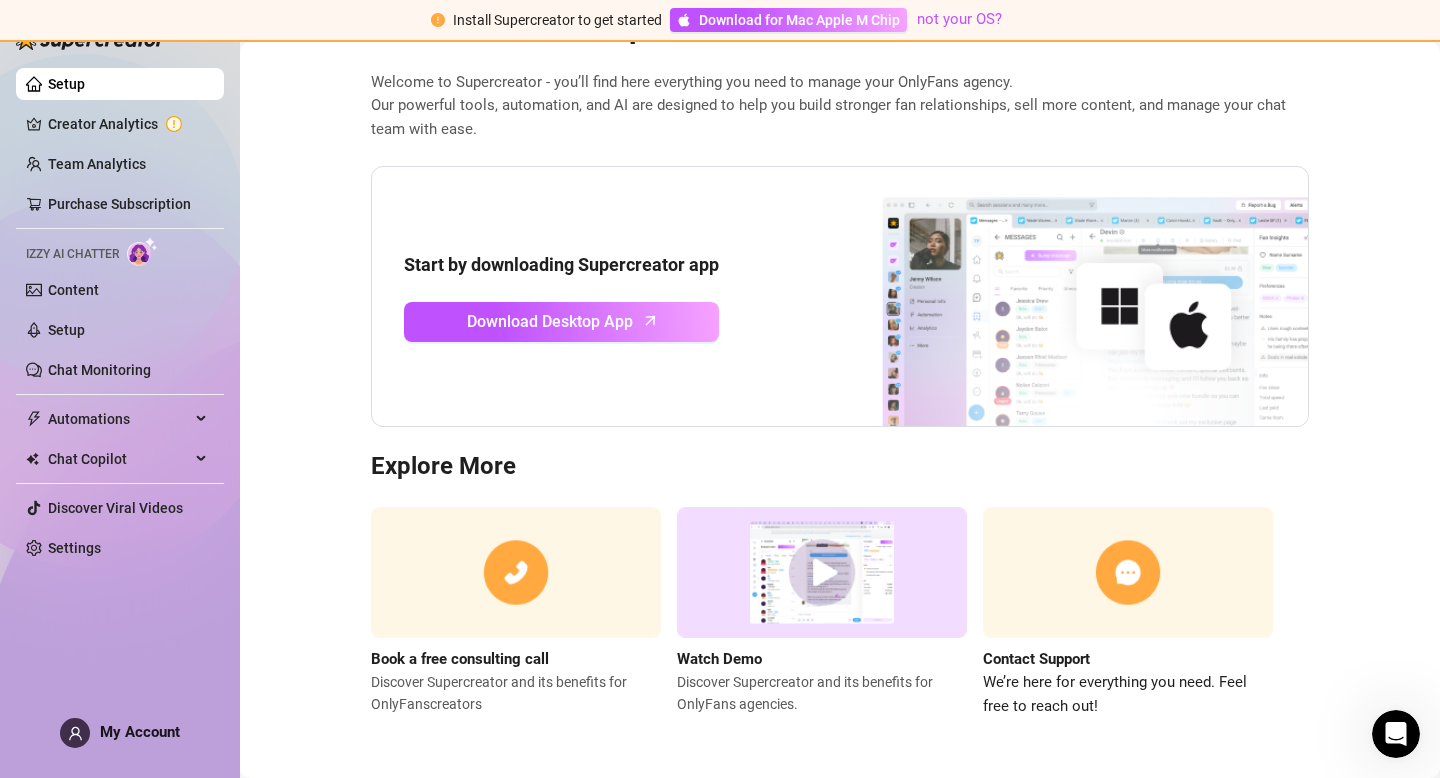 click at bounding box center [822, 572] 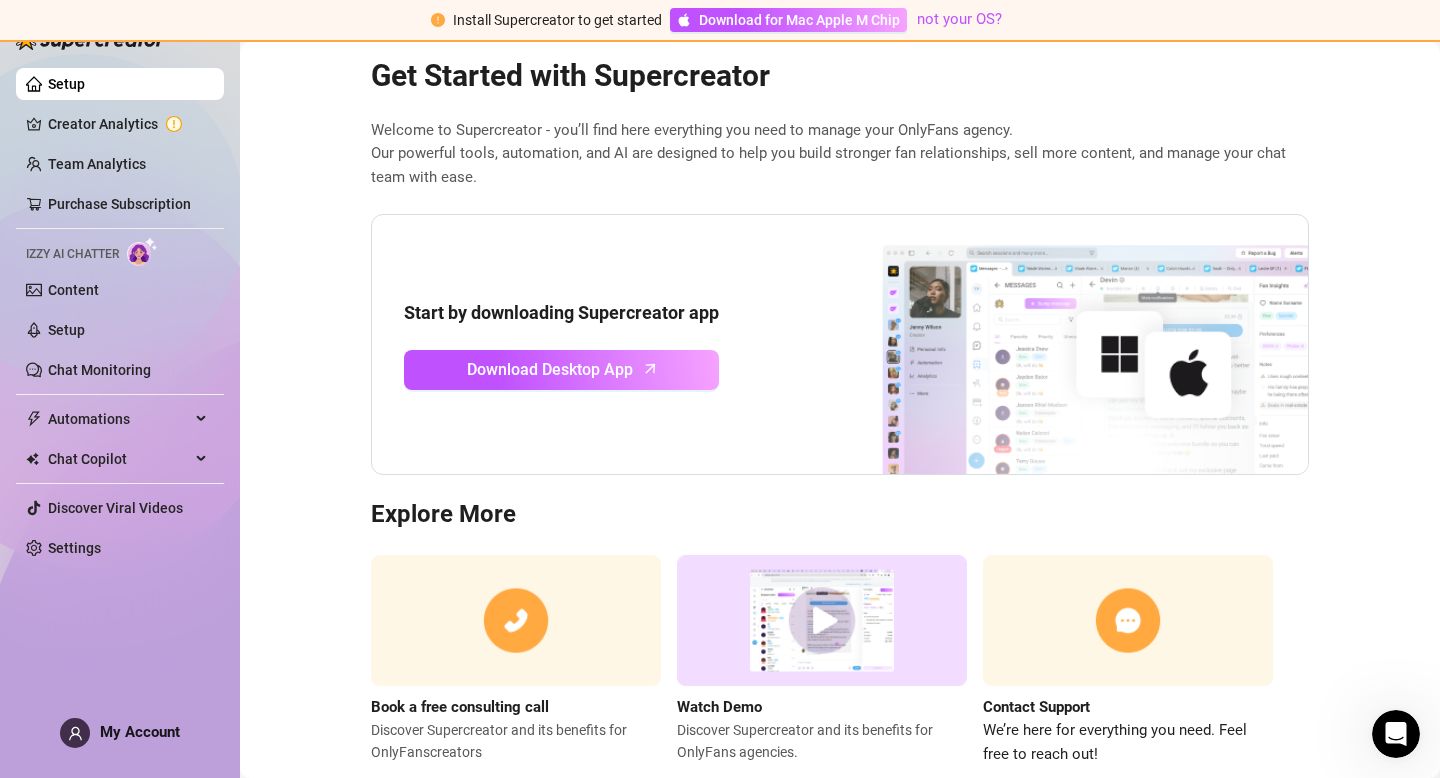 scroll, scrollTop: 0, scrollLeft: 0, axis: both 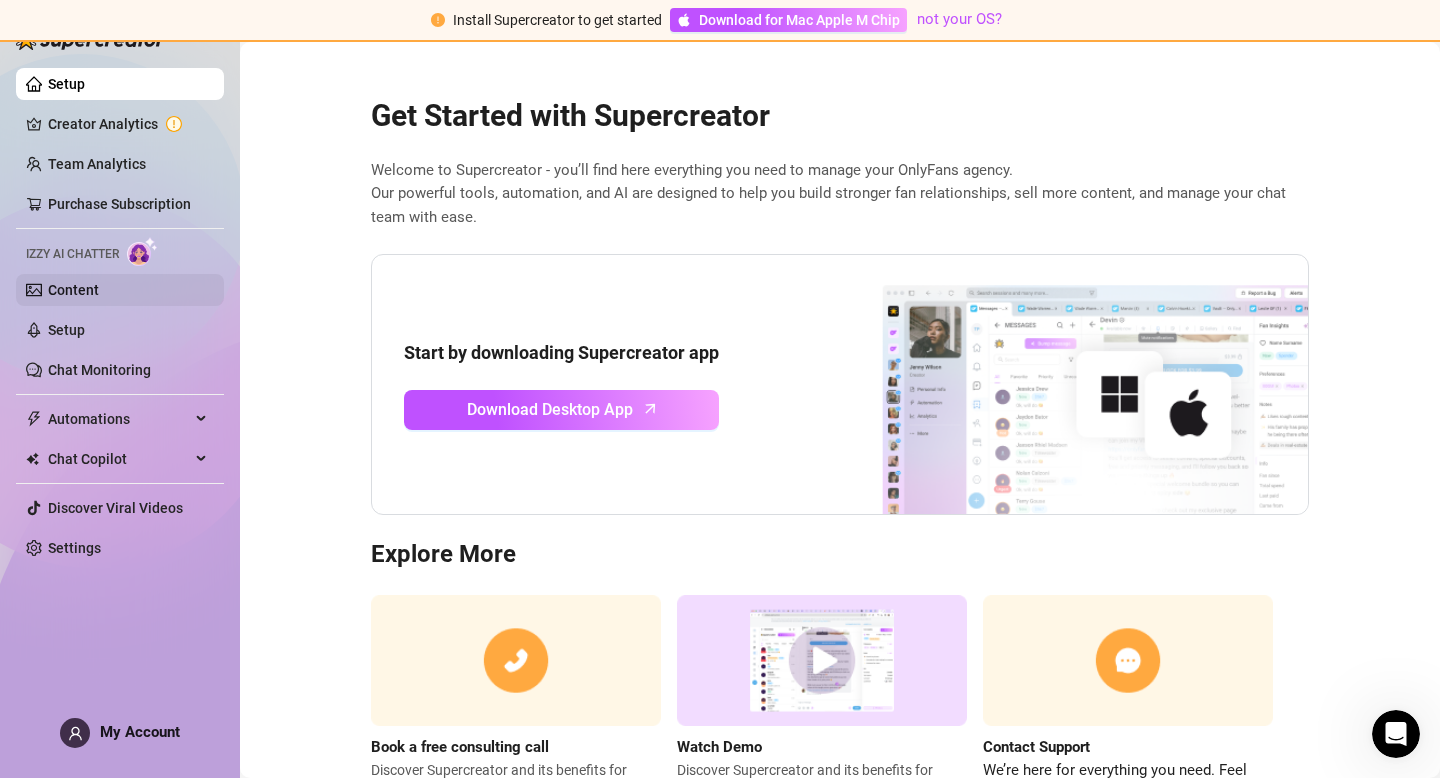 click on "Content" at bounding box center (73, 290) 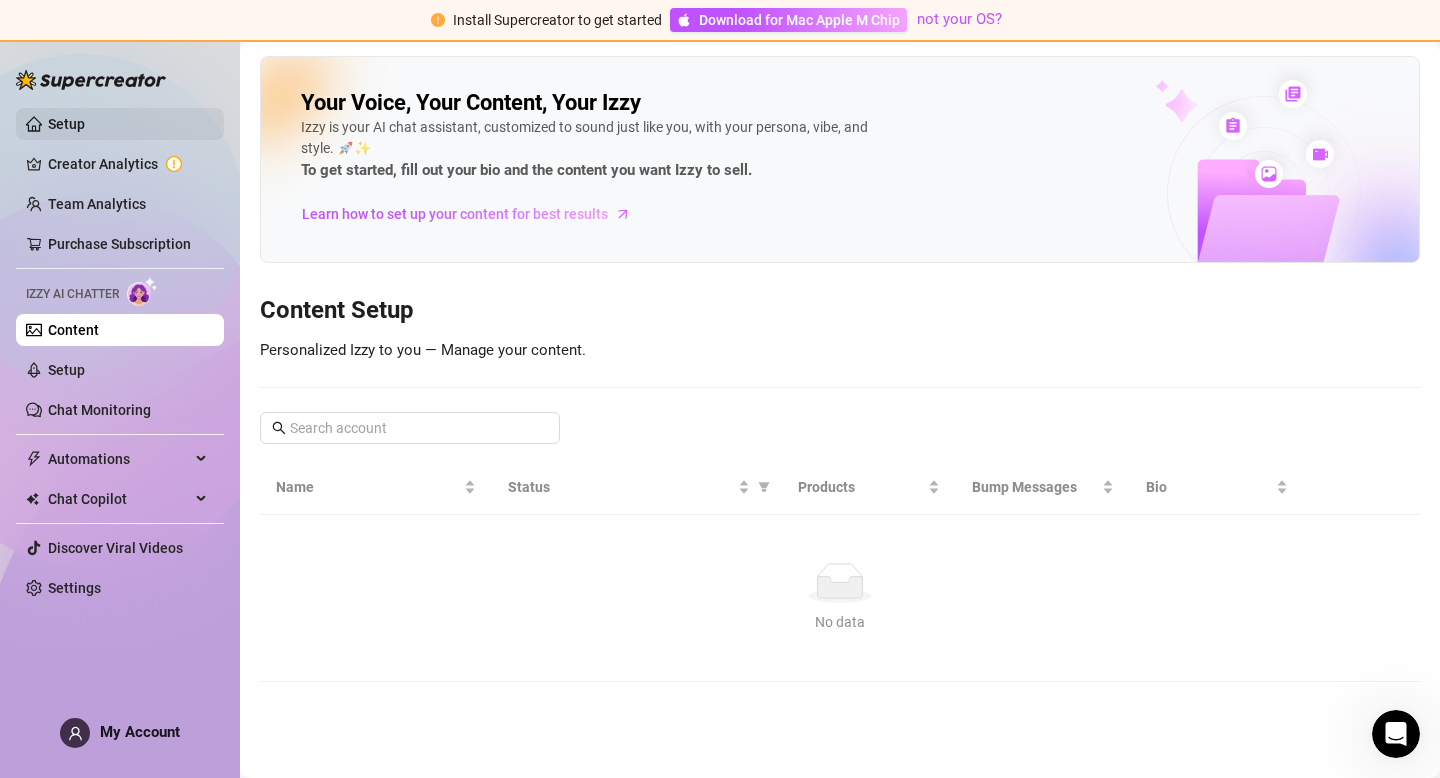 click on "Setup" at bounding box center [66, 124] 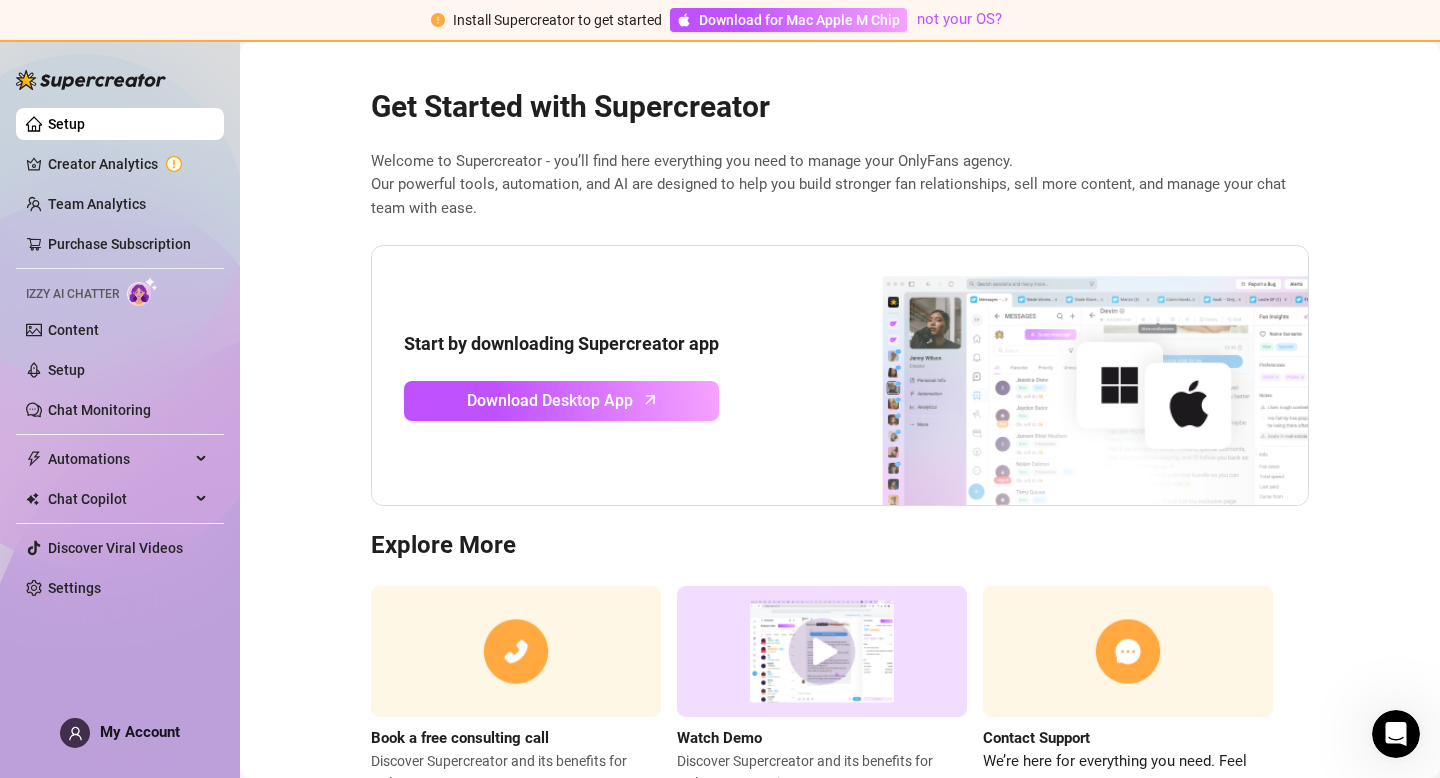 scroll, scrollTop: 0, scrollLeft: 0, axis: both 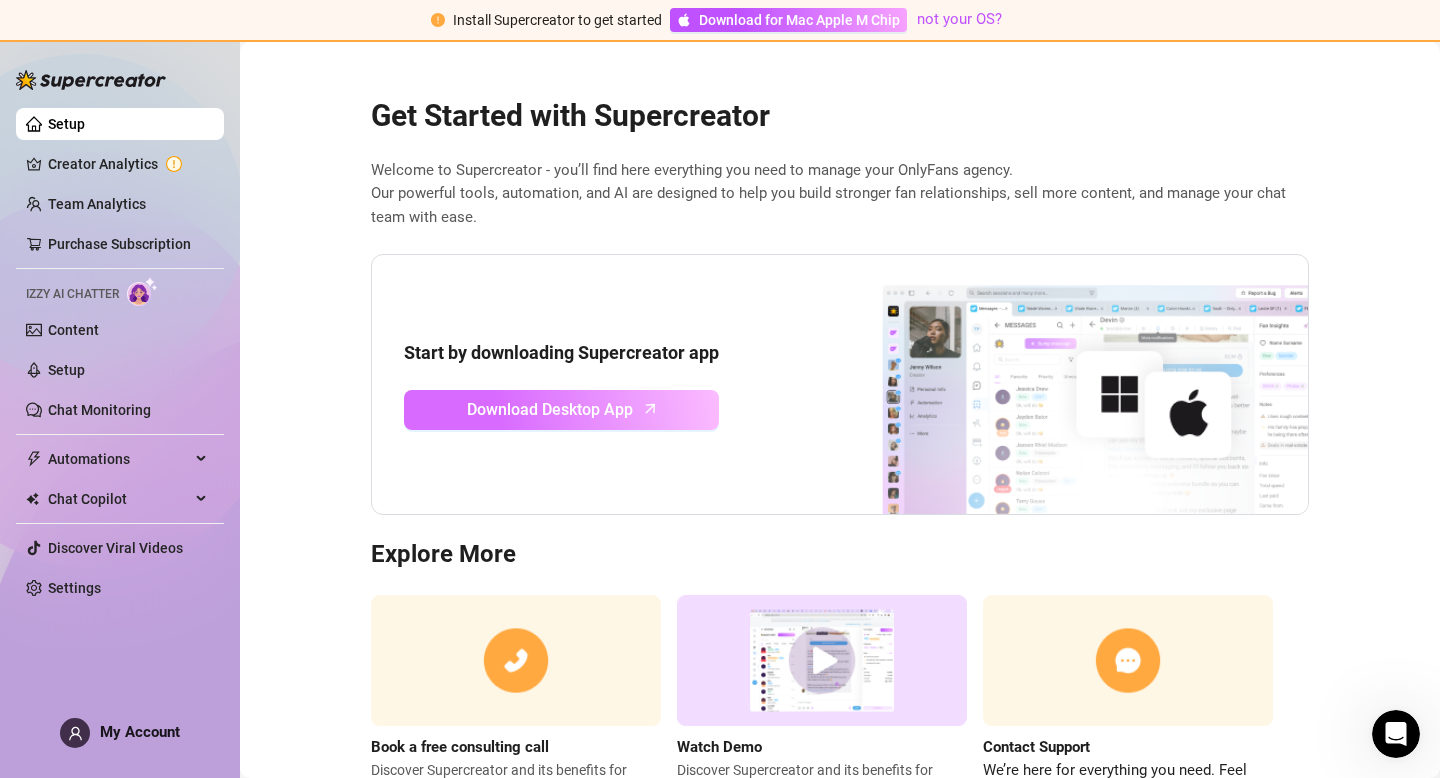 click on "Download Desktop App" at bounding box center [550, 409] 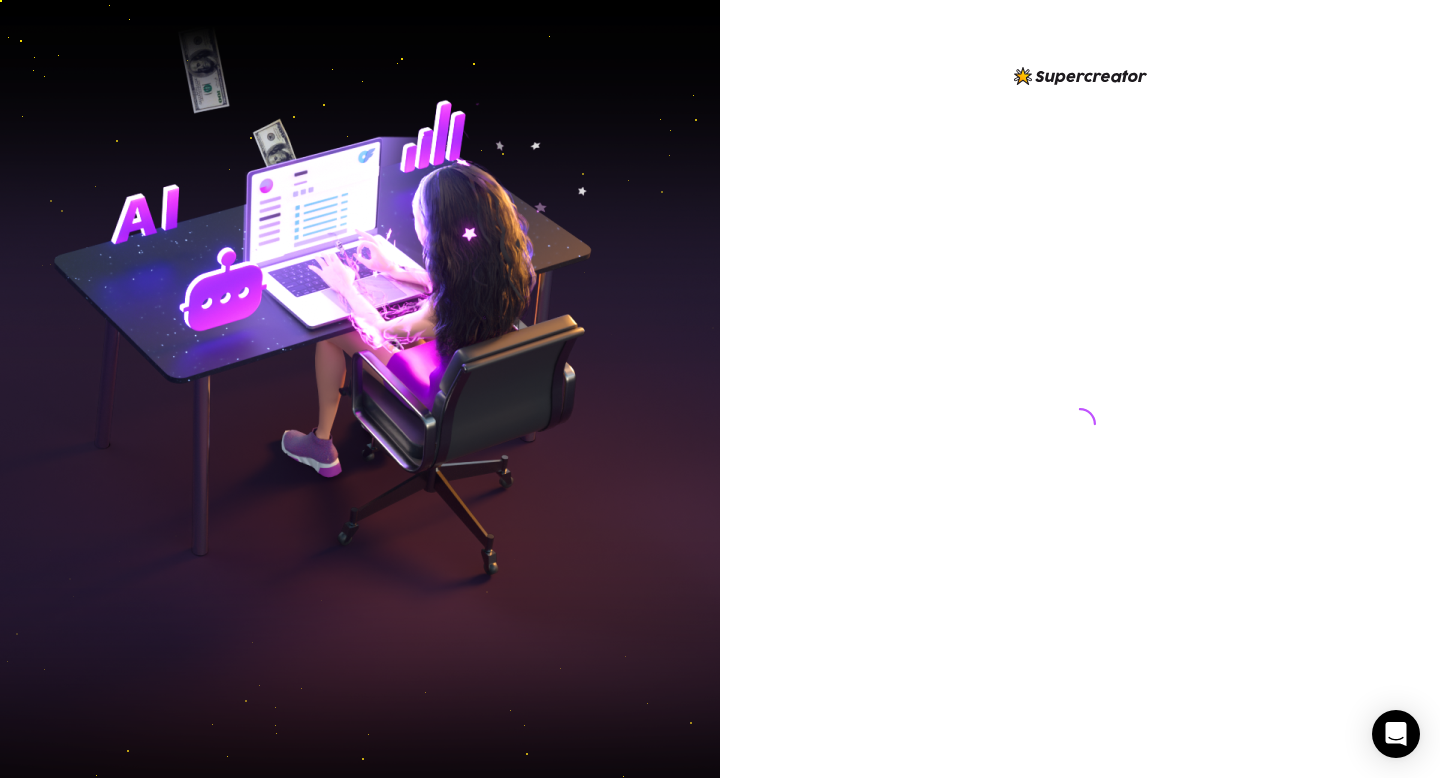 scroll, scrollTop: 0, scrollLeft: 0, axis: both 